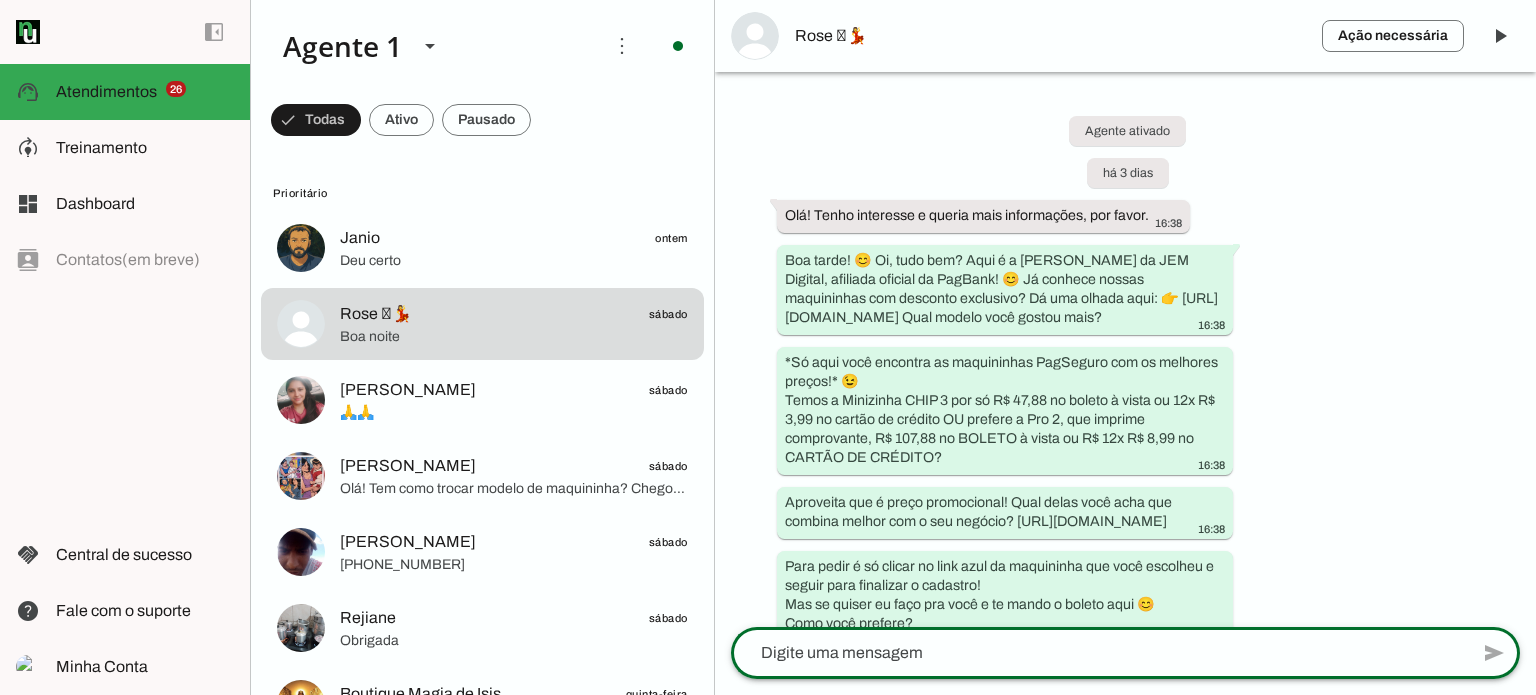 scroll, scrollTop: 0, scrollLeft: 0, axis: both 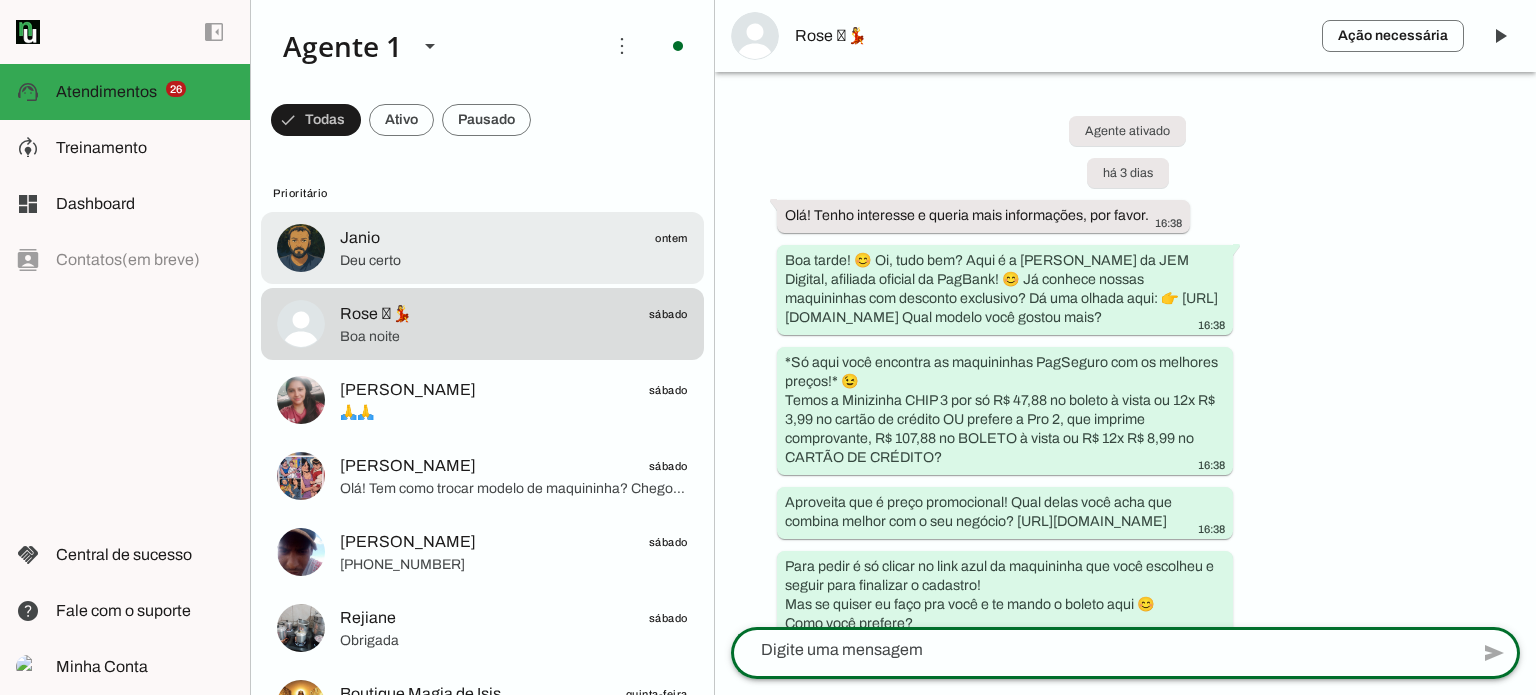 click on "Janio
ontem" 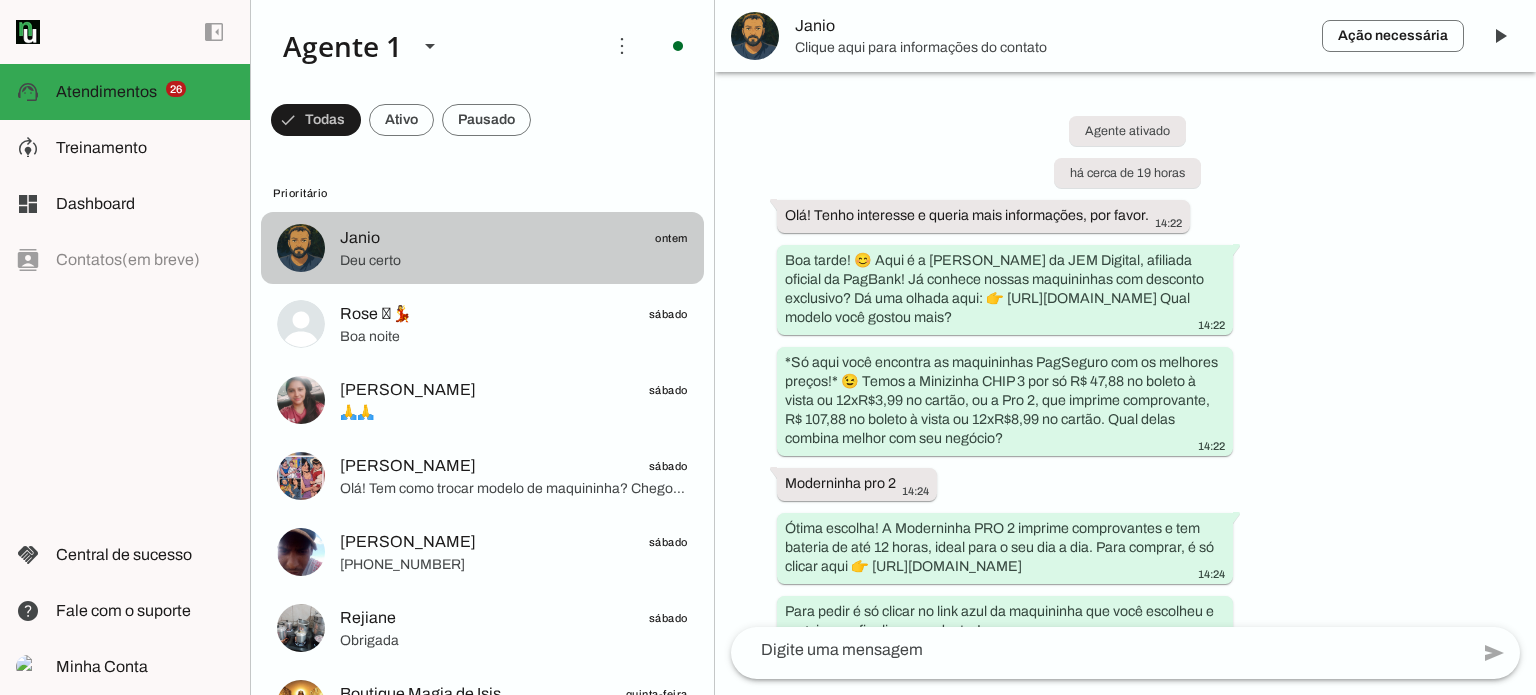 scroll, scrollTop: 1791, scrollLeft: 0, axis: vertical 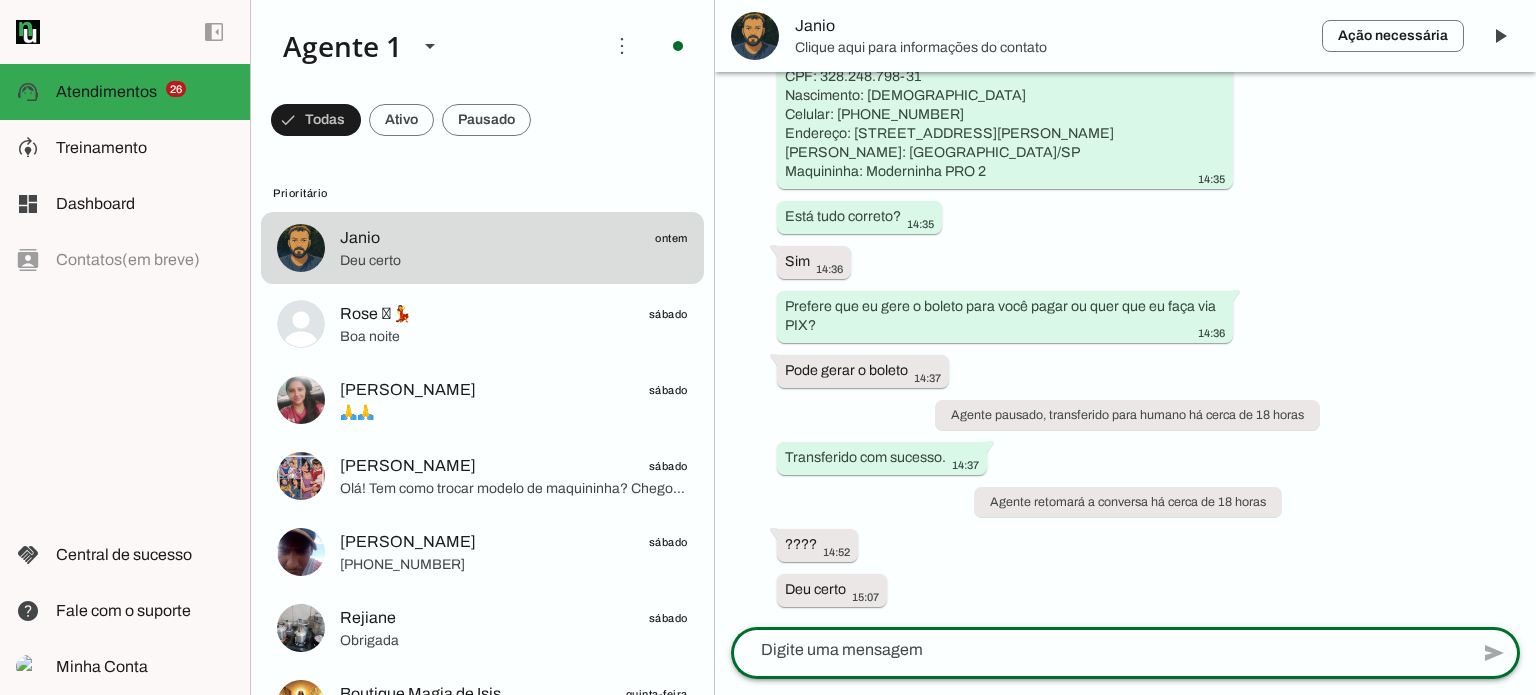 click 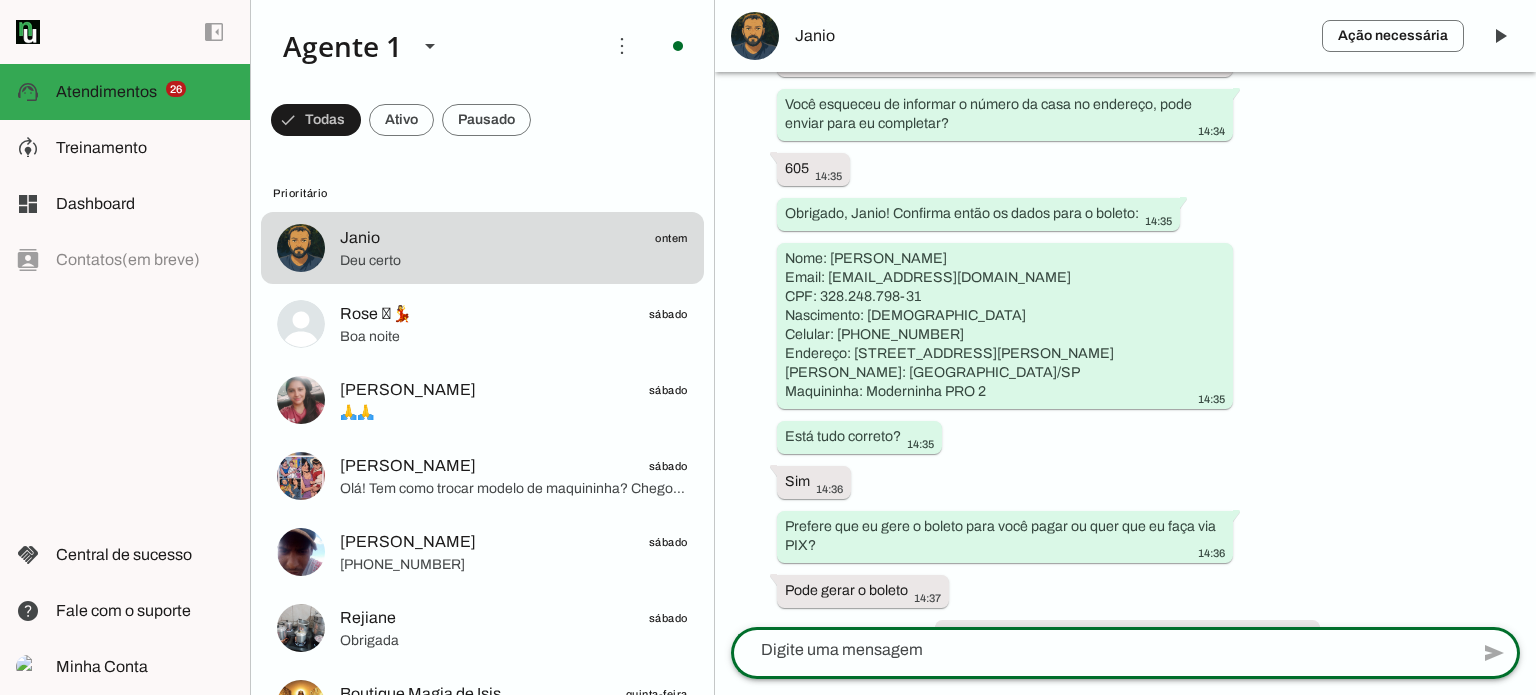 scroll, scrollTop: 1491, scrollLeft: 0, axis: vertical 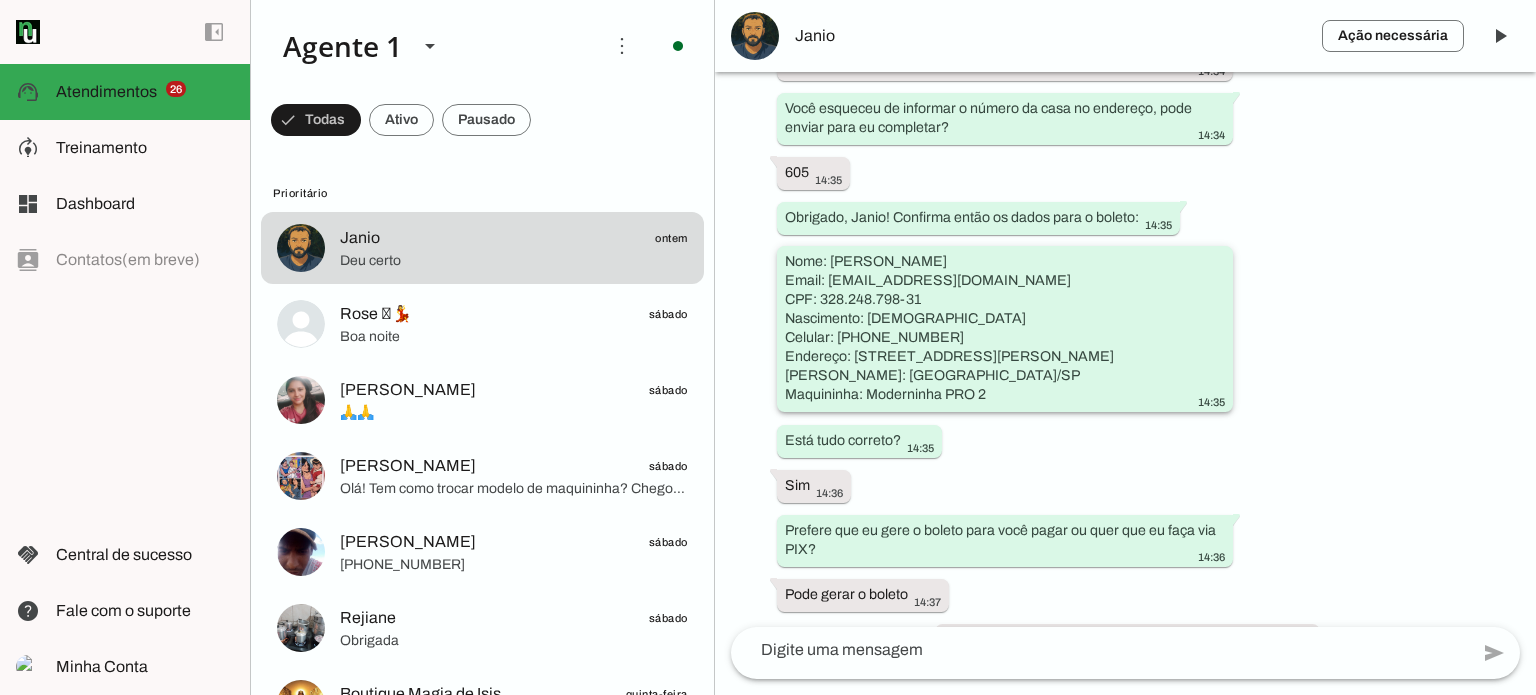drag, startPoint x: 1186, startPoint y: 312, endPoint x: 1444, endPoint y: 319, distance: 258.09494 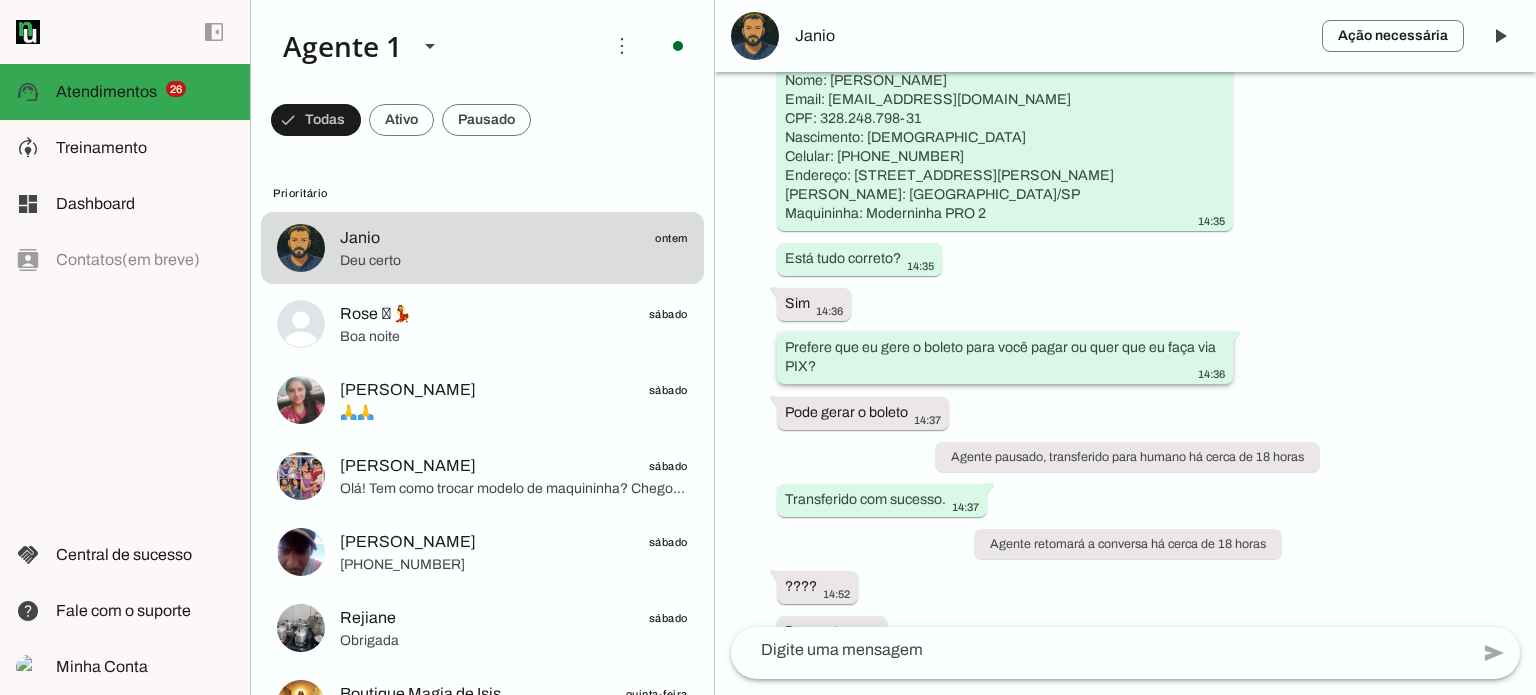 scroll, scrollTop: 1791, scrollLeft: 0, axis: vertical 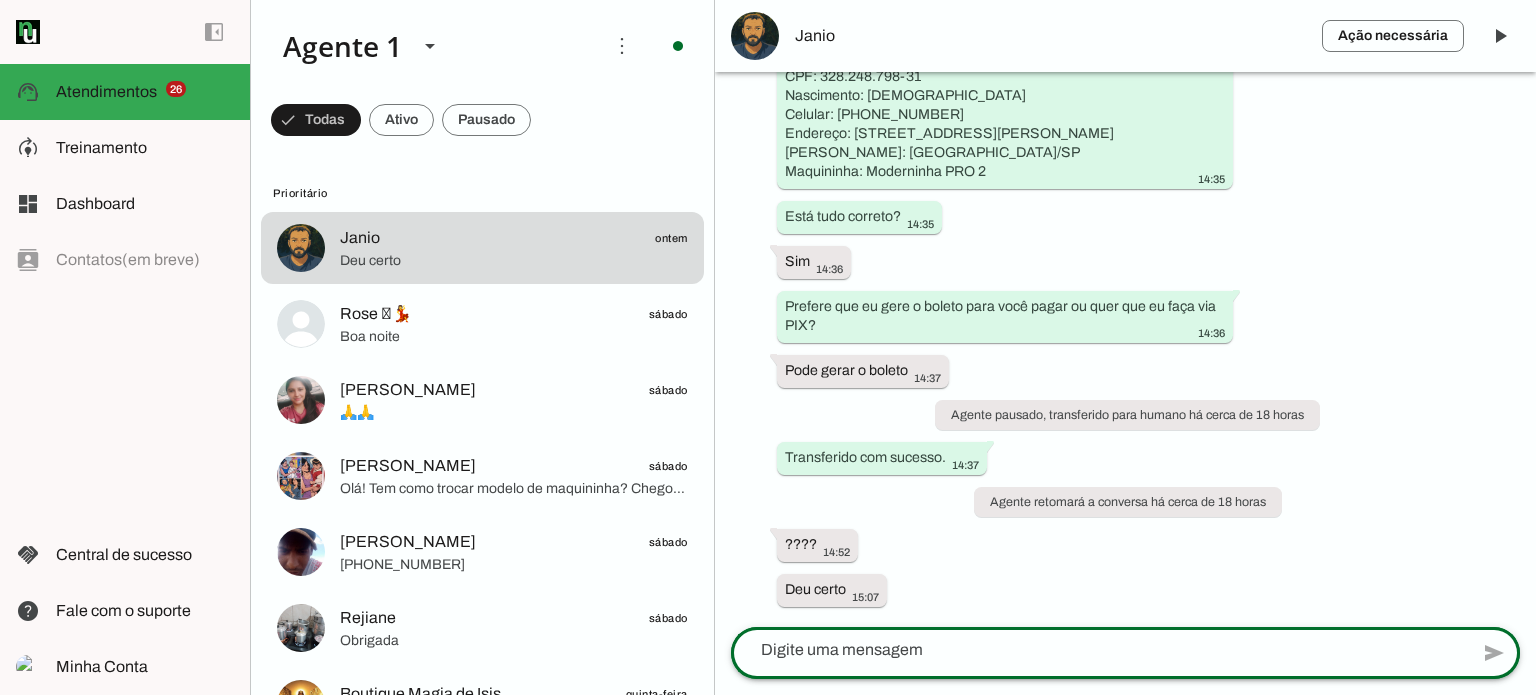 click 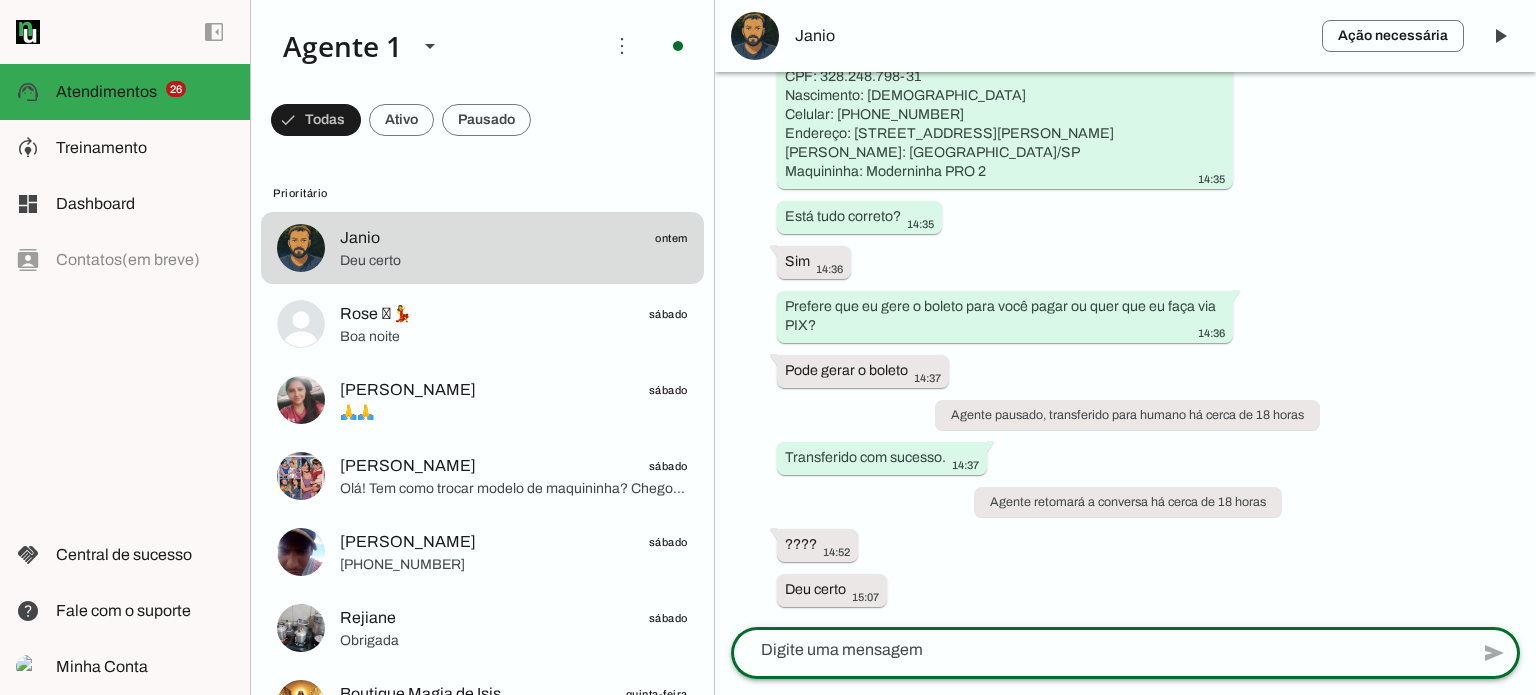 click 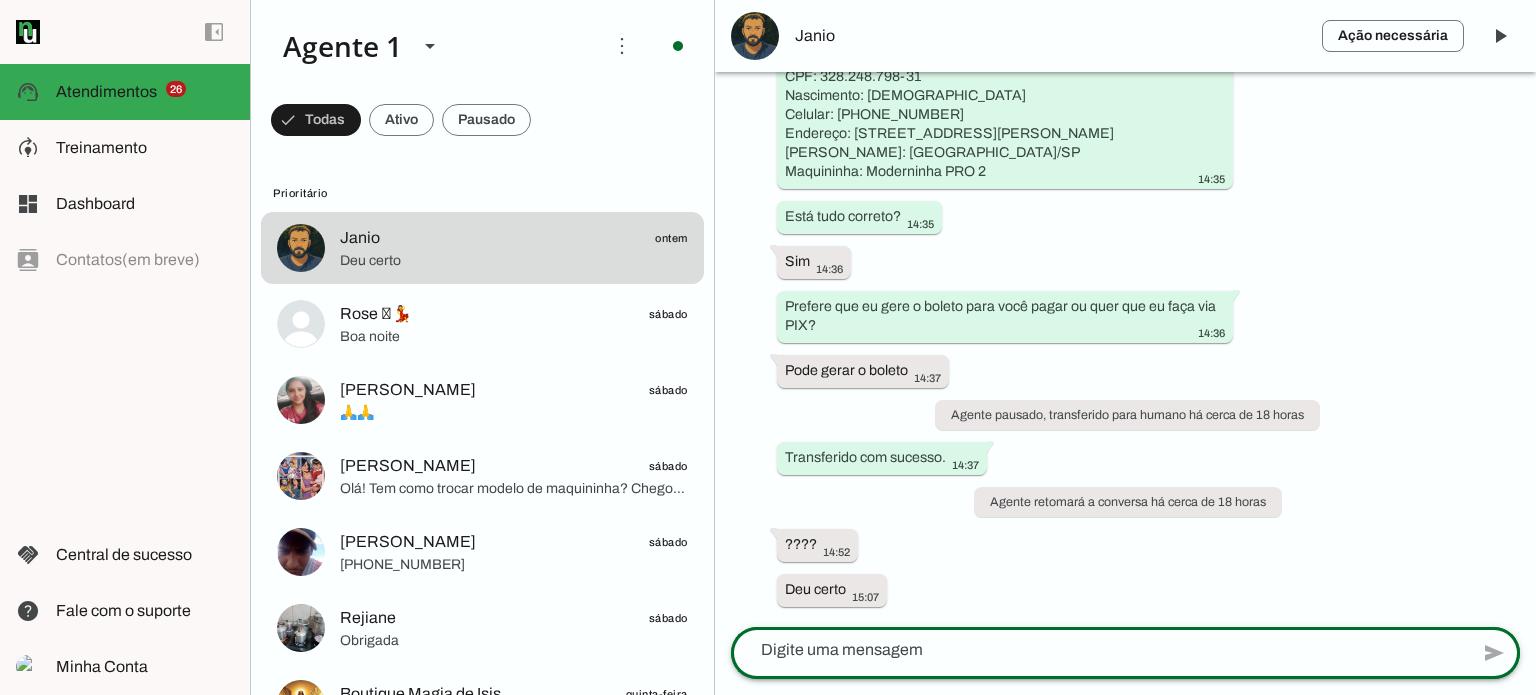 click 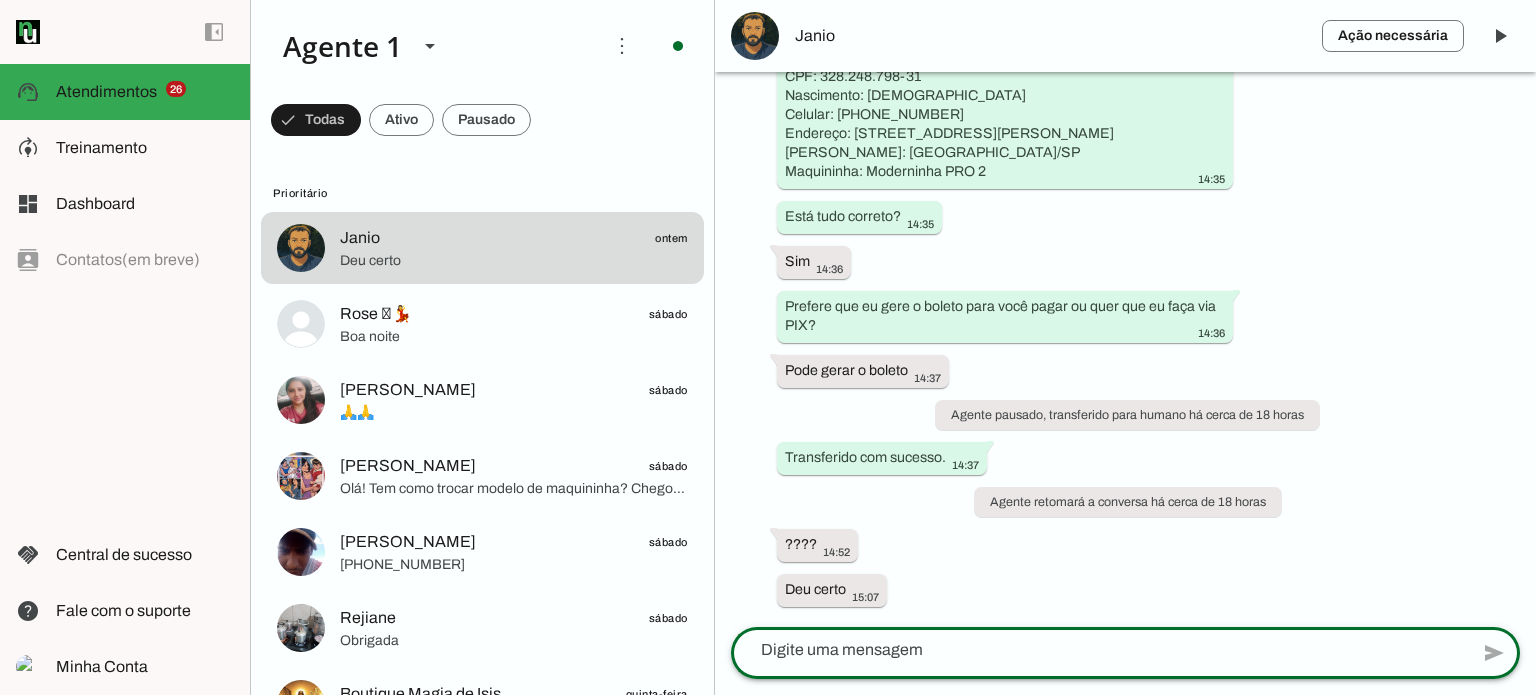 click 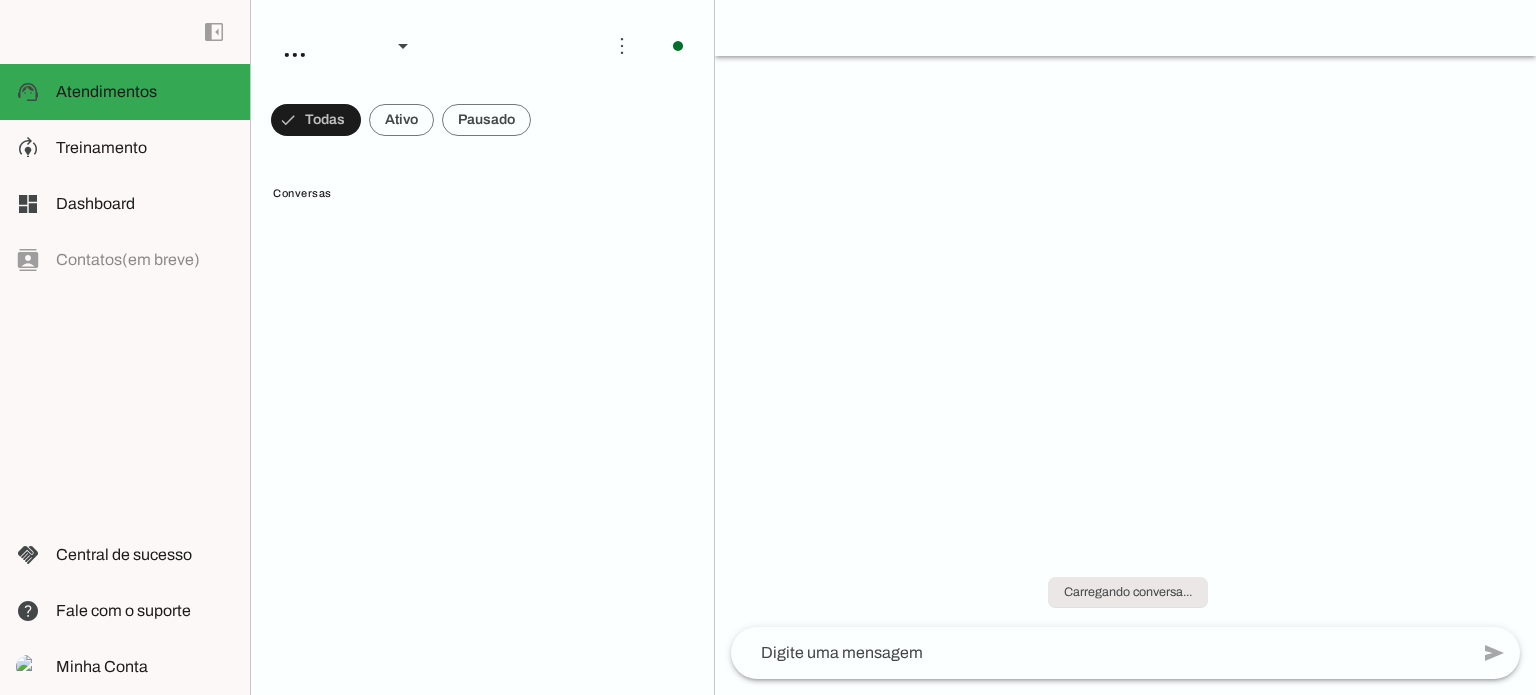 scroll, scrollTop: 0, scrollLeft: 0, axis: both 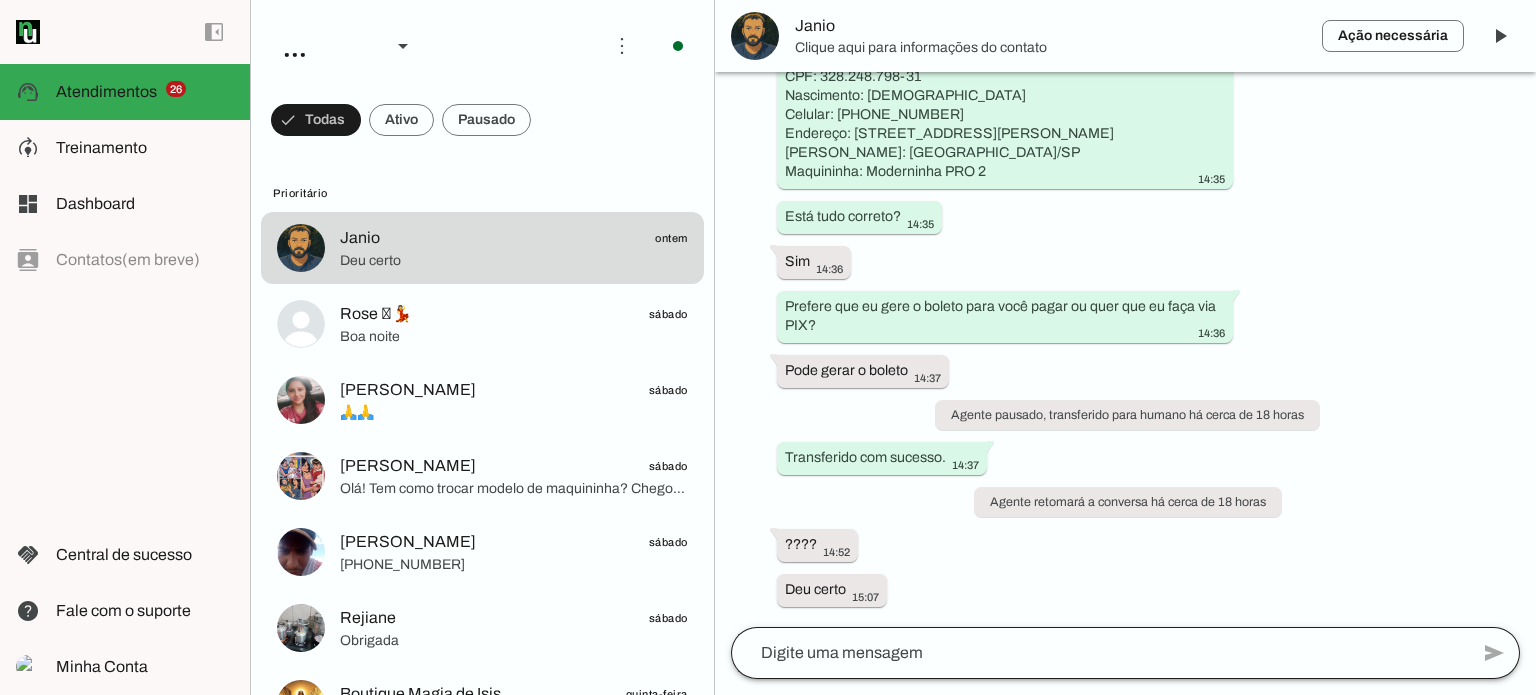 click 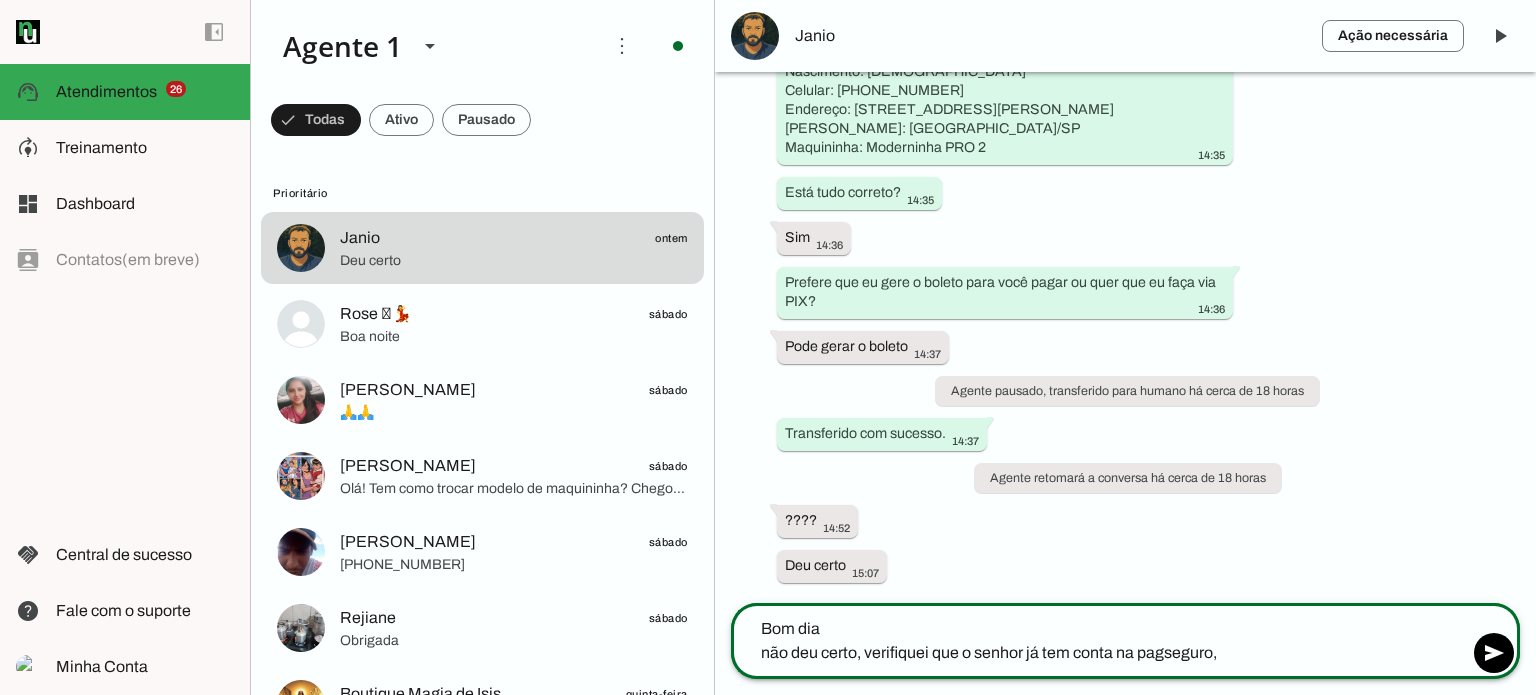 type on "Bom dia
não deu certo, verifiquei que o senhor já tem conta na pagseguro" 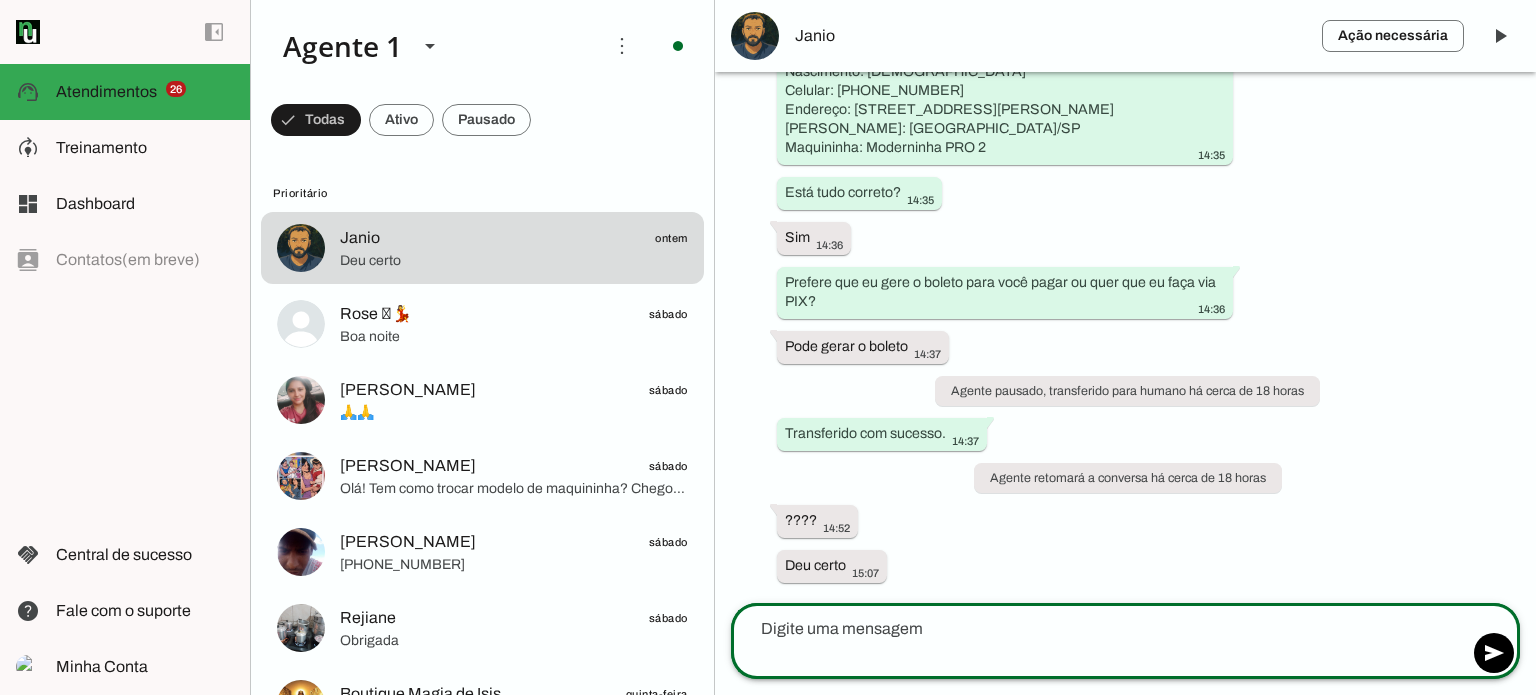 scroll, scrollTop: 1916, scrollLeft: 0, axis: vertical 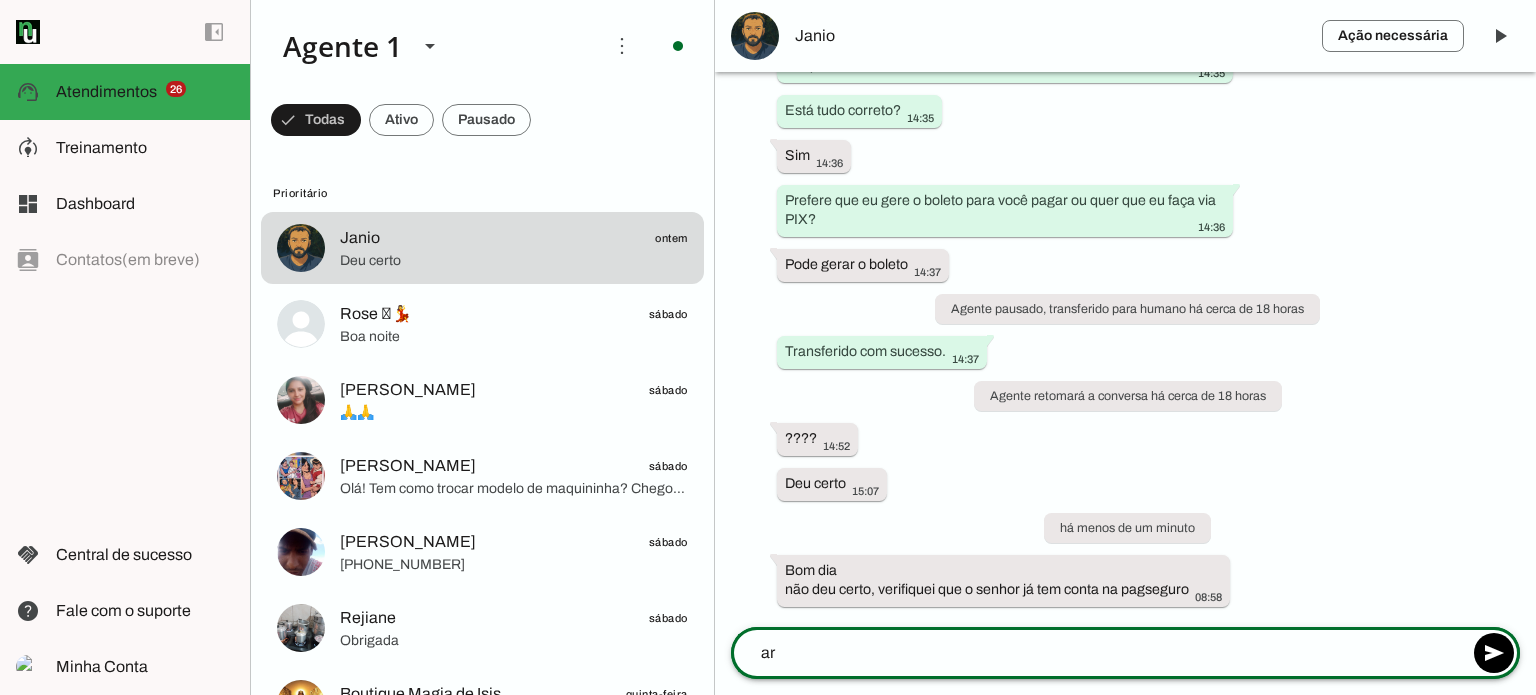 type on "a" 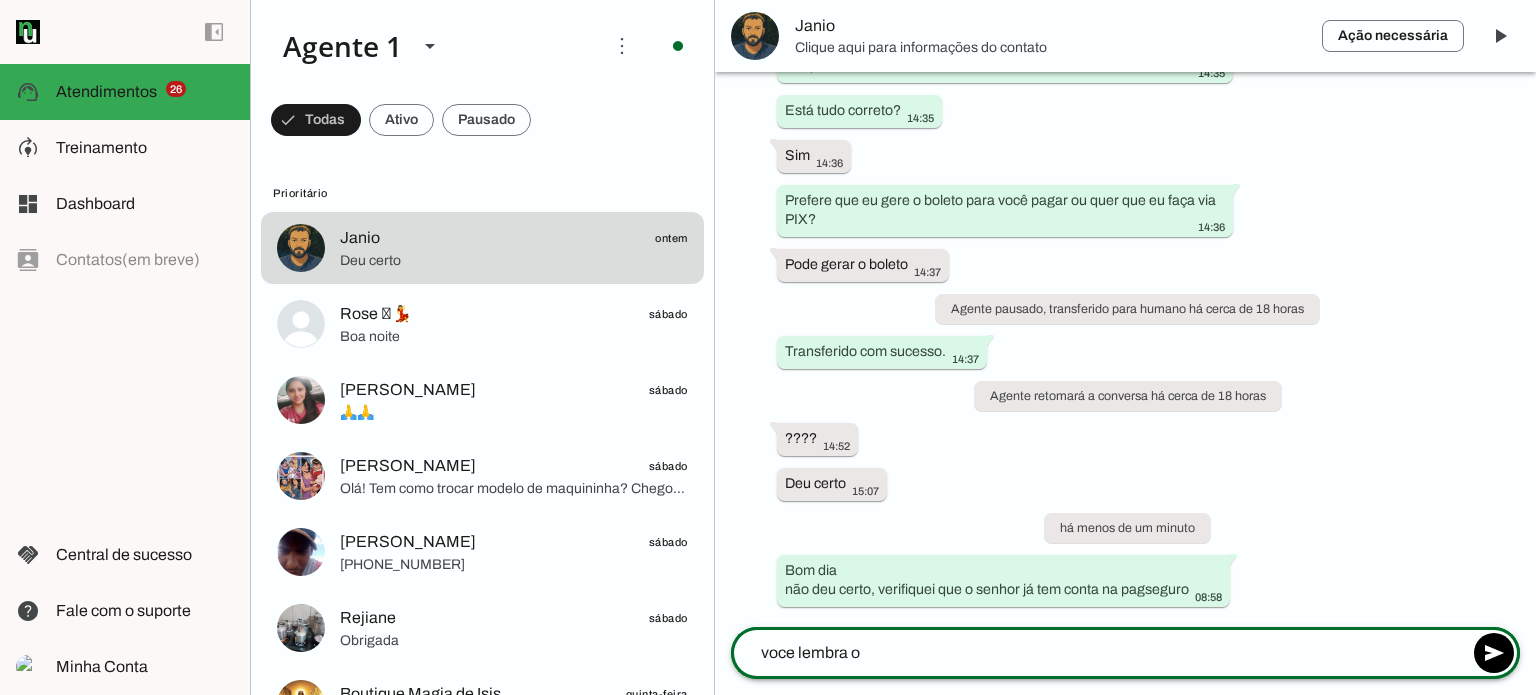 scroll, scrollTop: 0, scrollLeft: 0, axis: both 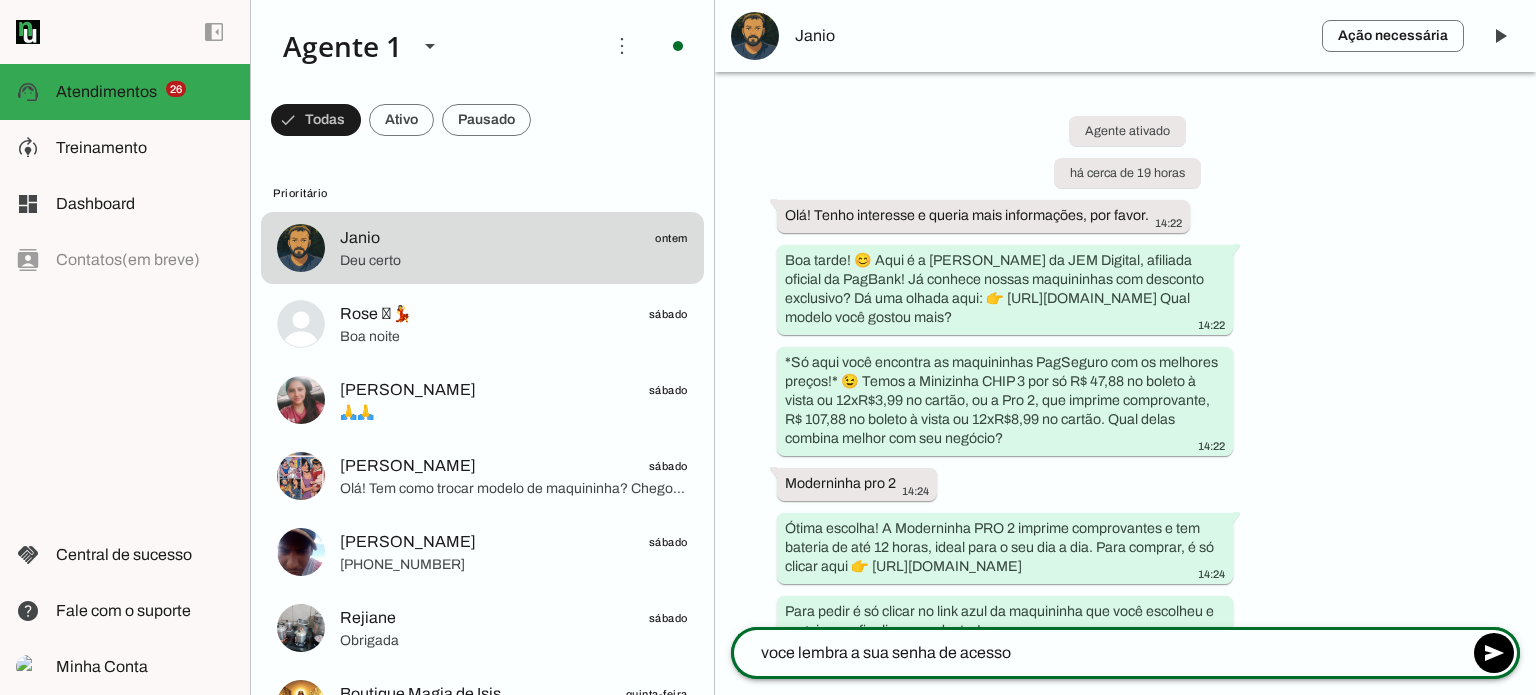 type on "voce lembra a sua senha de acesso?" 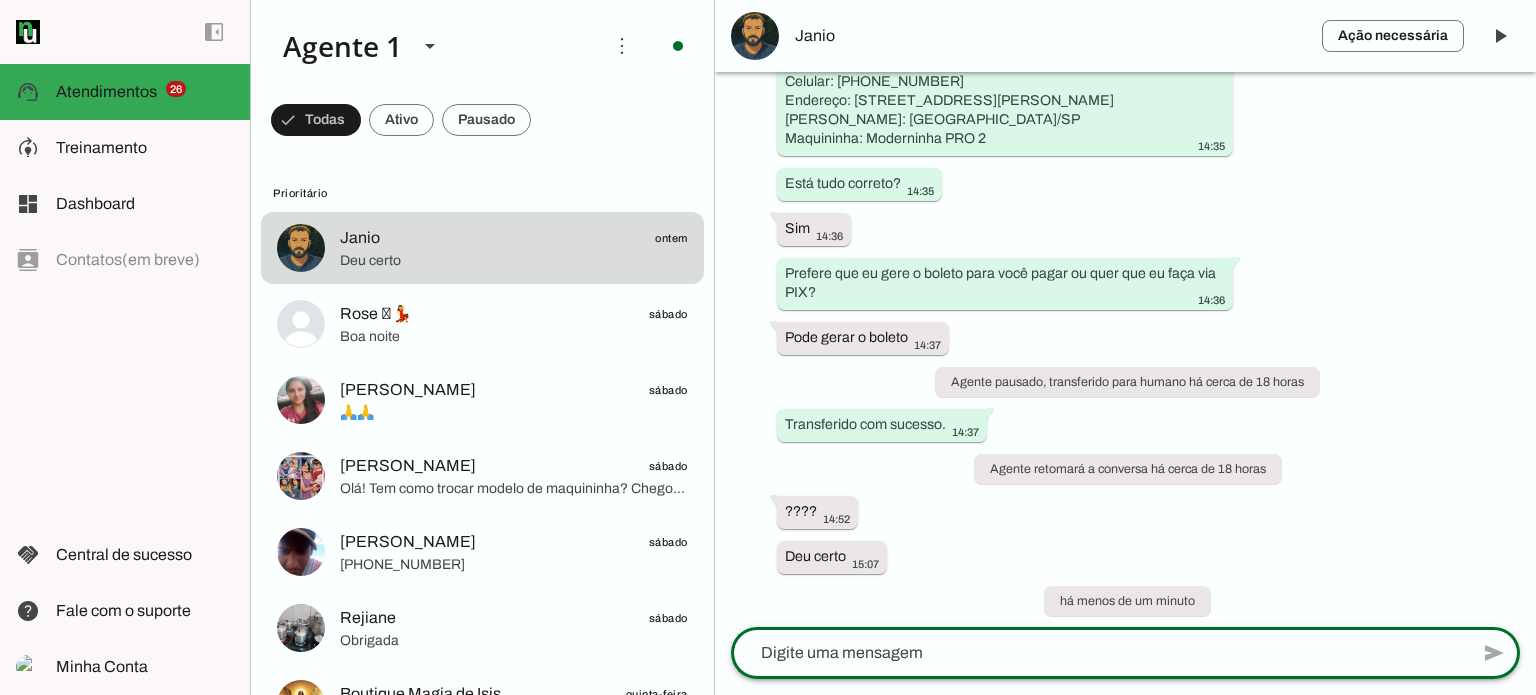 scroll, scrollTop: 1960, scrollLeft: 0, axis: vertical 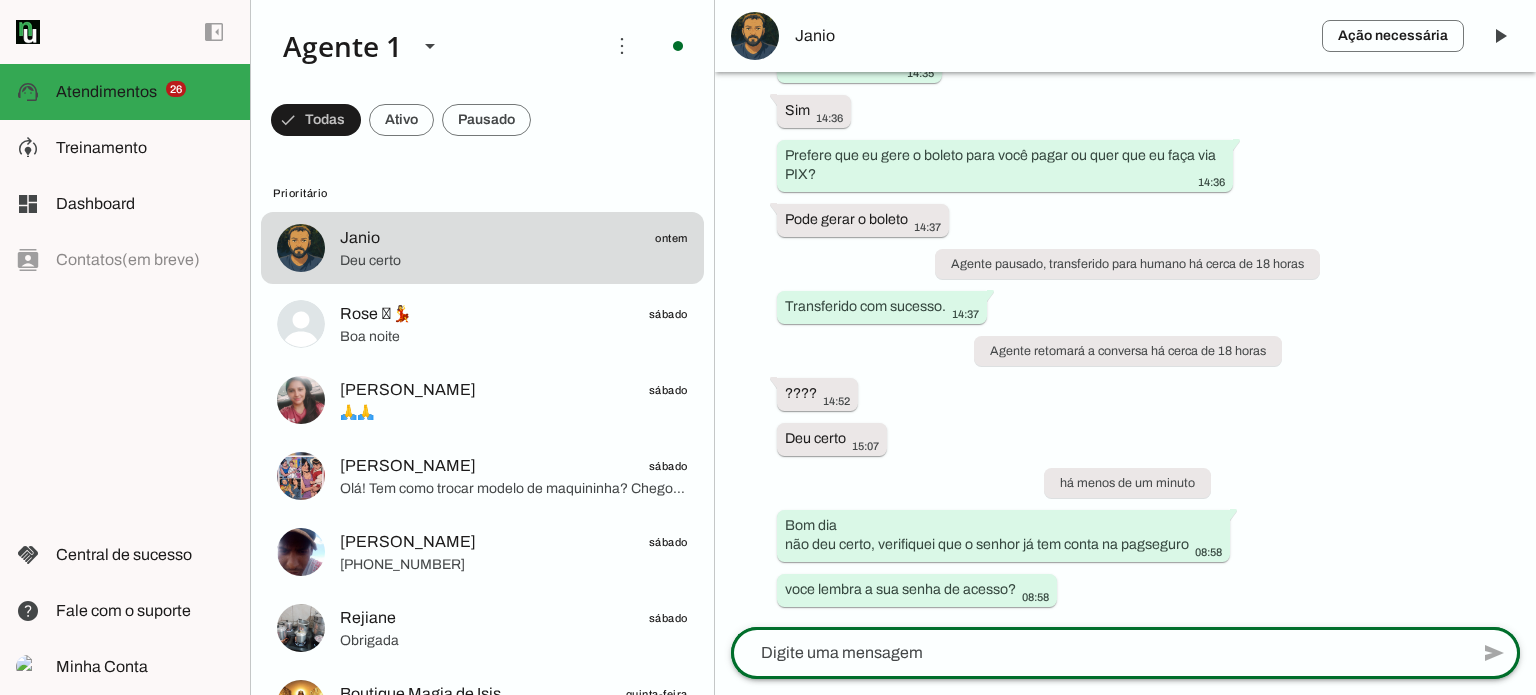 click 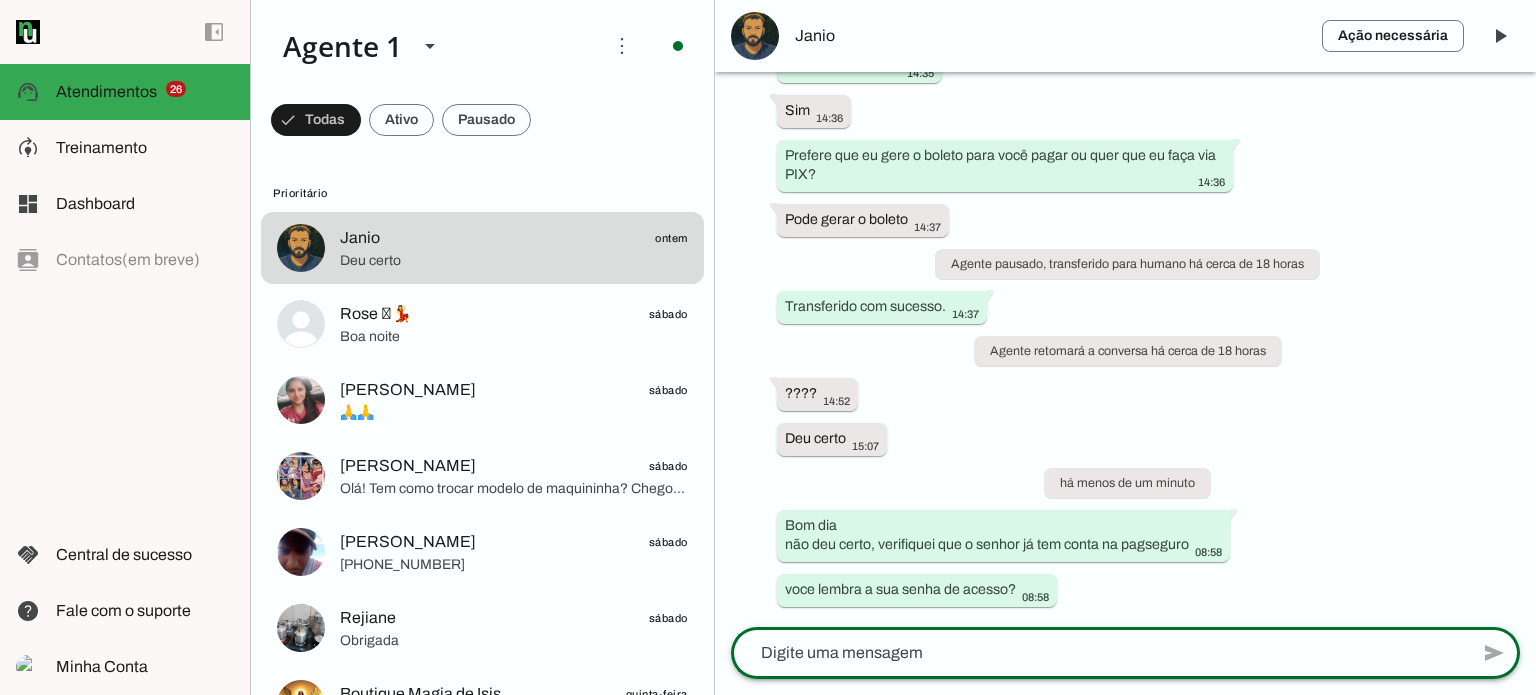 click 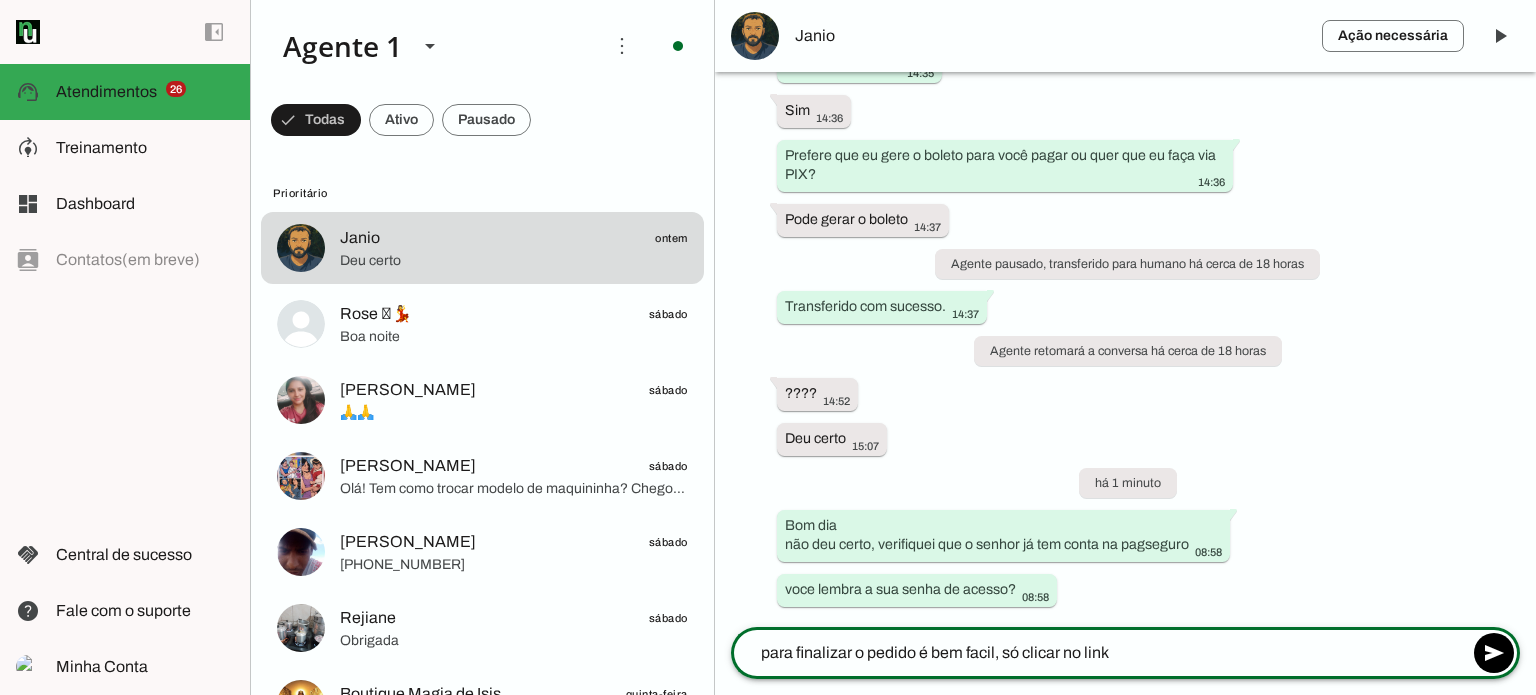 paste on "[URL][DOMAIN_NAME]" 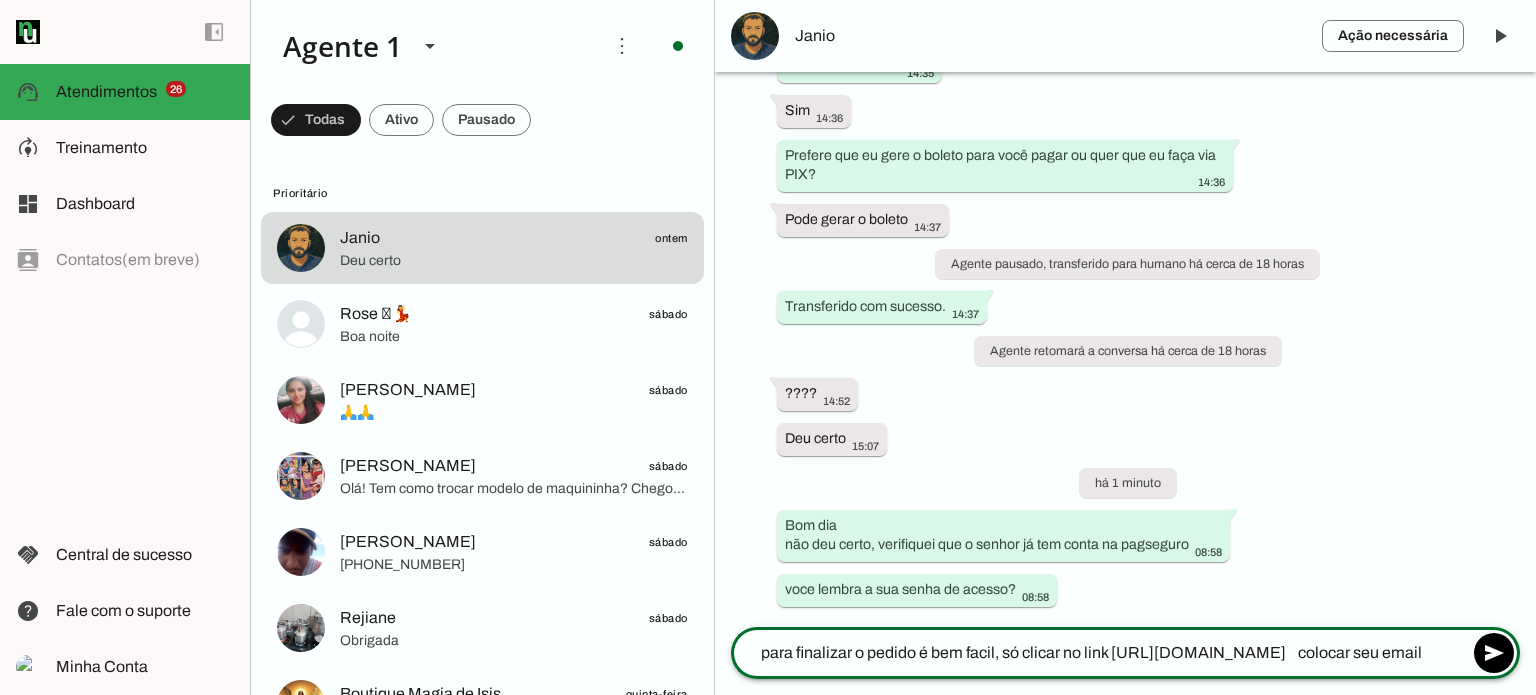 paste on "[EMAIL_ADDRESS][DOMAIN_NAME]" 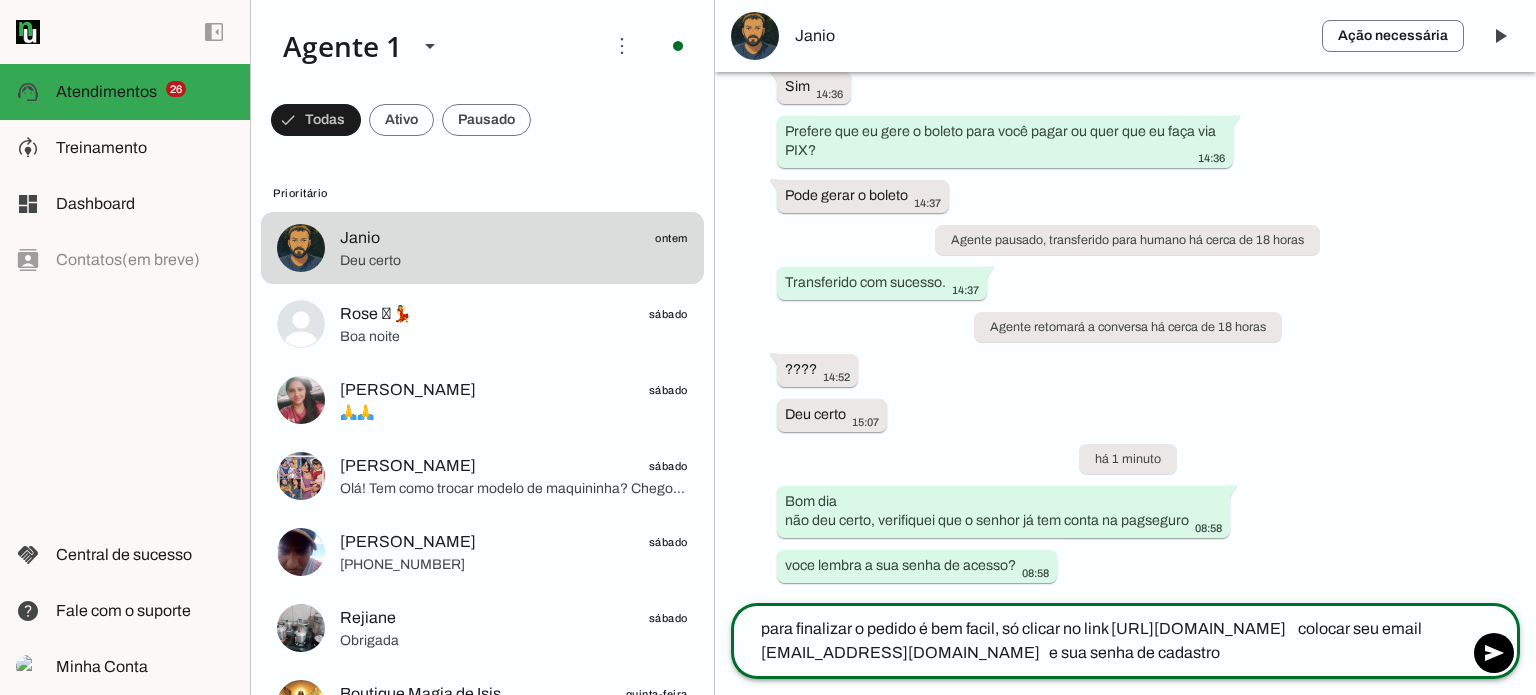 type on "para finalizar o pedido é bem facil, só clicar no link [URL][DOMAIN_NAME]    colocar seu email [EMAIL_ADDRESS][DOMAIN_NAME]   e sua senha de cadastro" 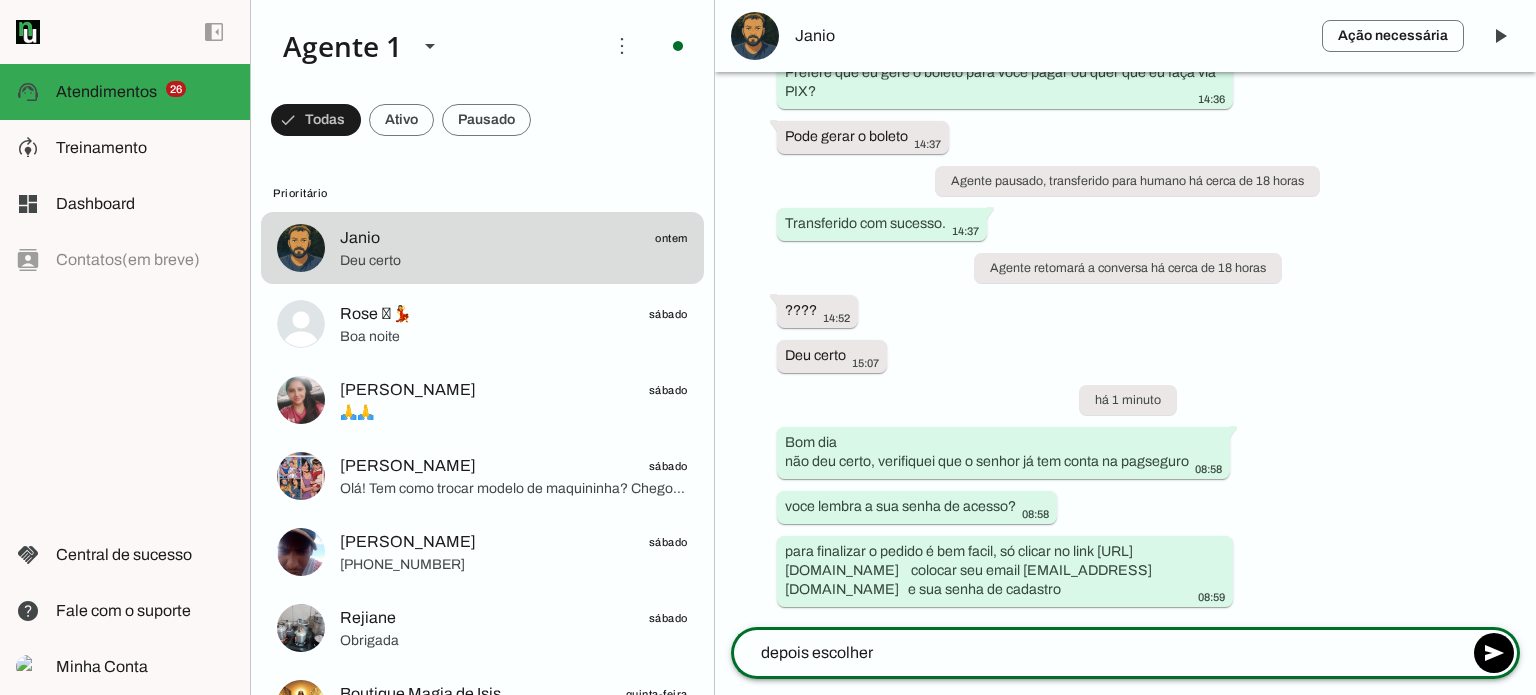 scroll, scrollTop: 2063, scrollLeft: 0, axis: vertical 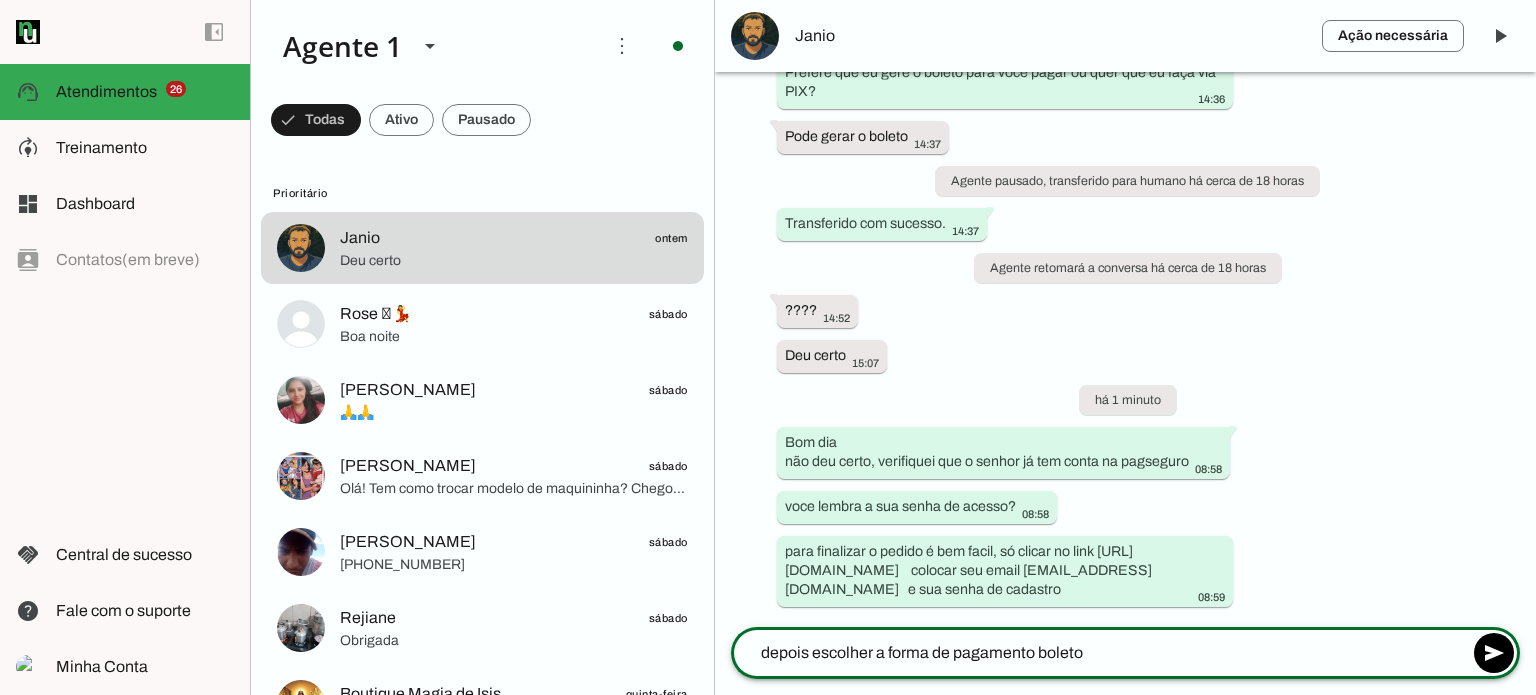 type on "depois escolher a forma de pagamento boleto" 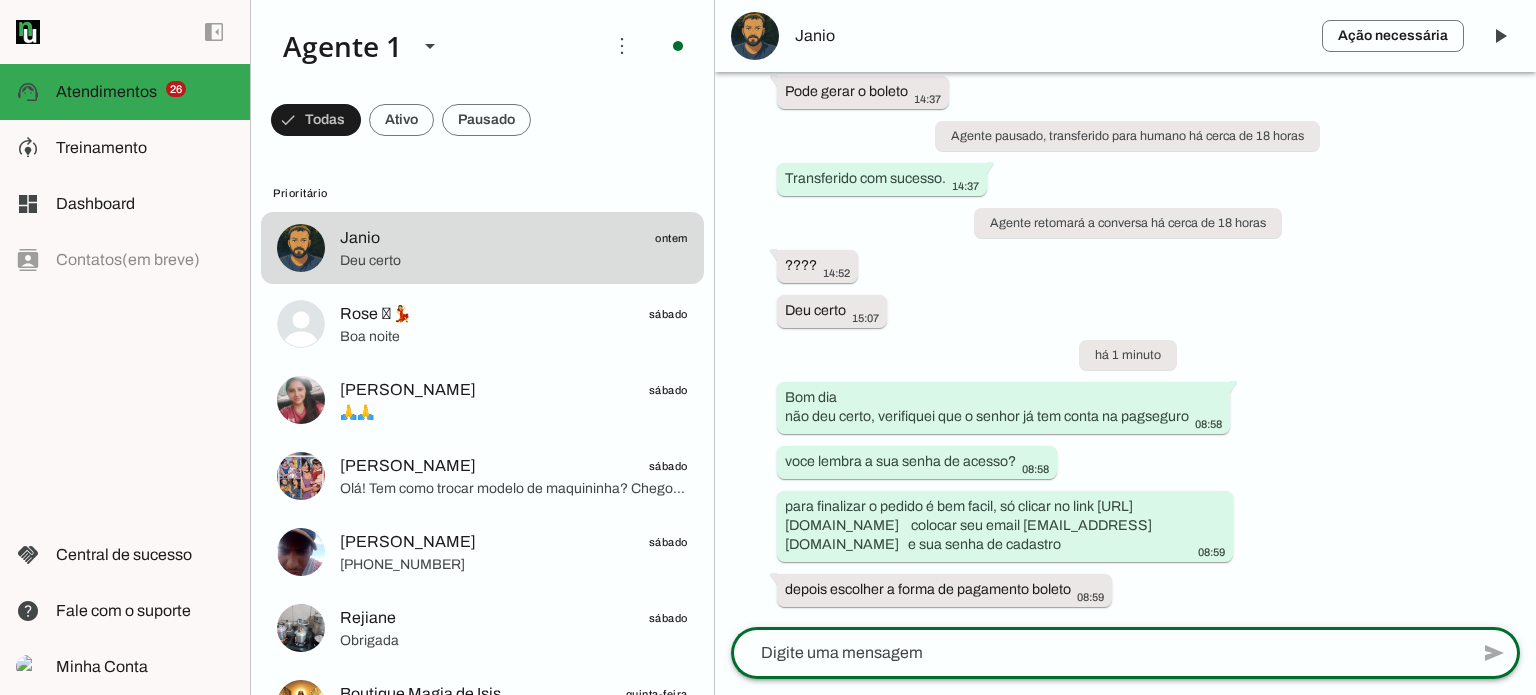 scroll, scrollTop: 2108, scrollLeft: 0, axis: vertical 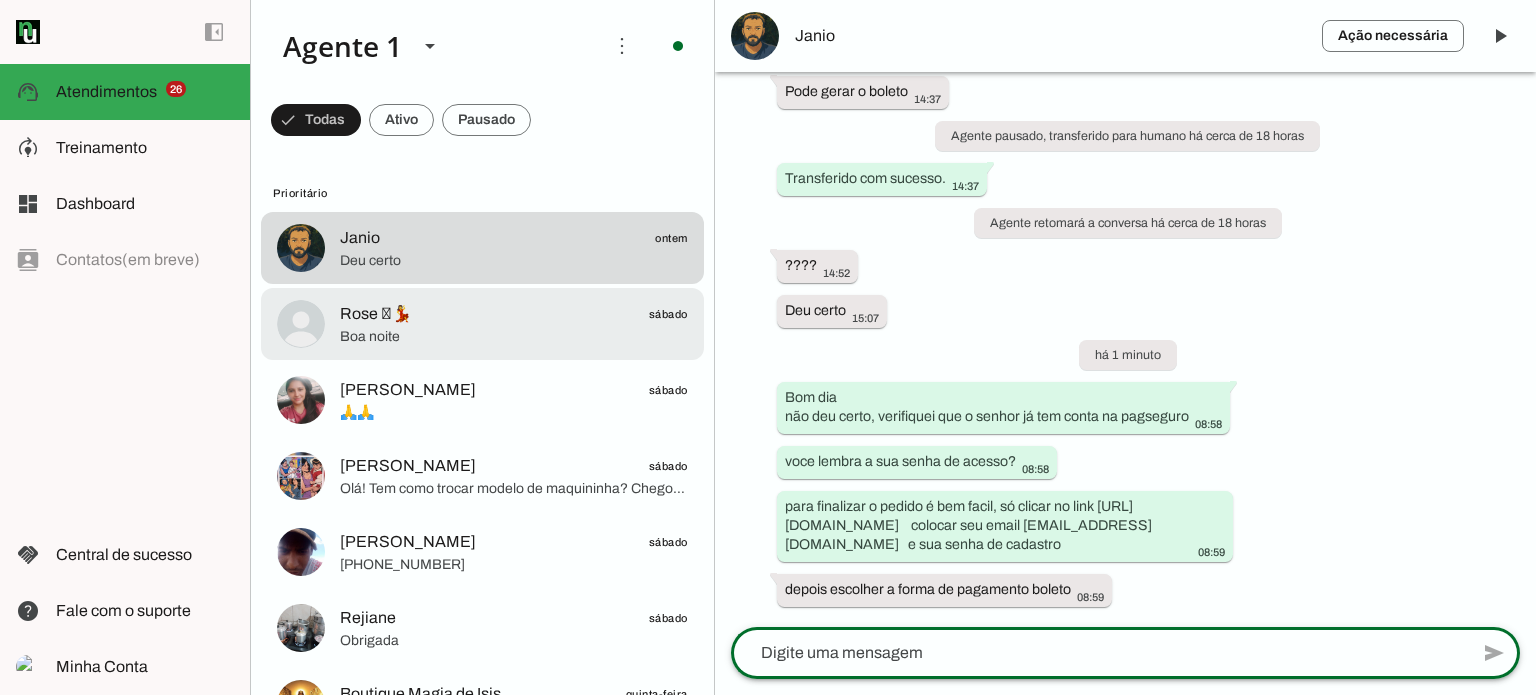 click on "Rose 🫶💃
sábado" 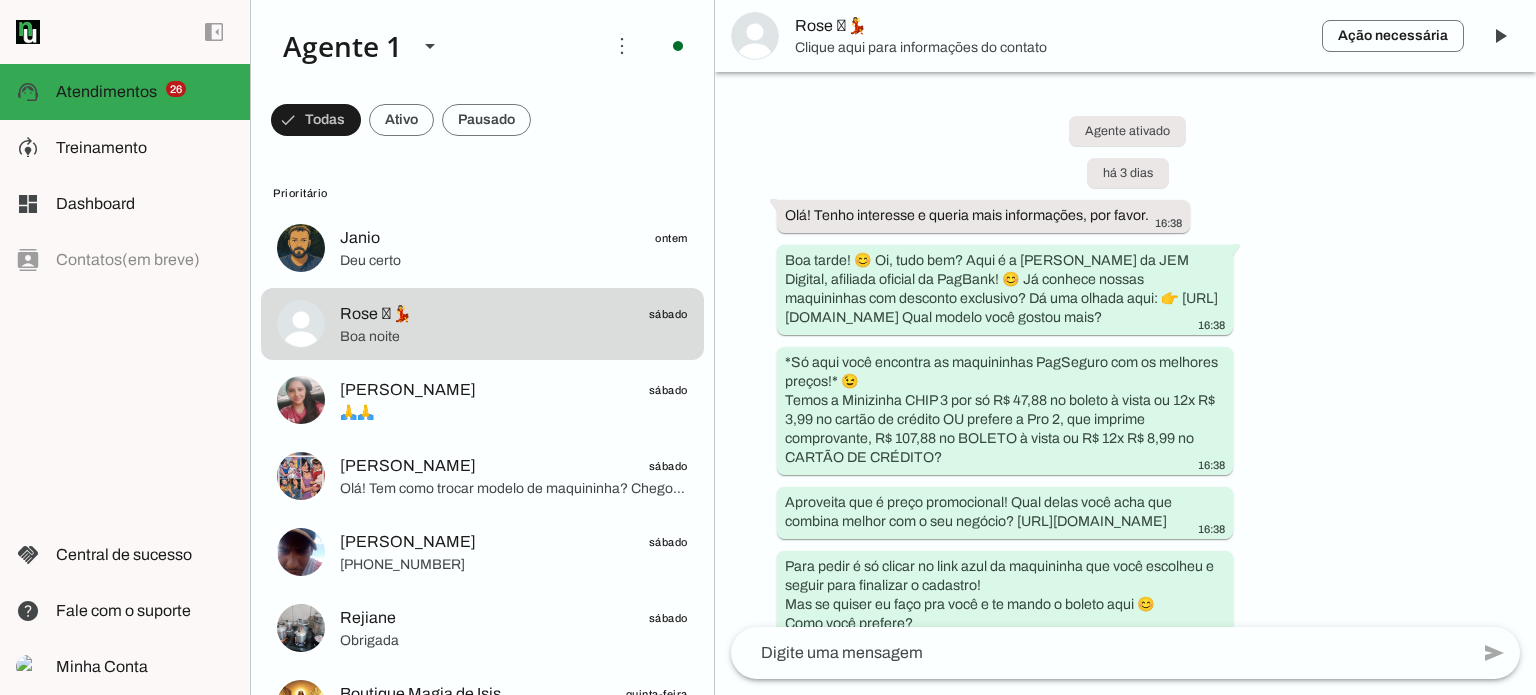 scroll, scrollTop: 2829, scrollLeft: 0, axis: vertical 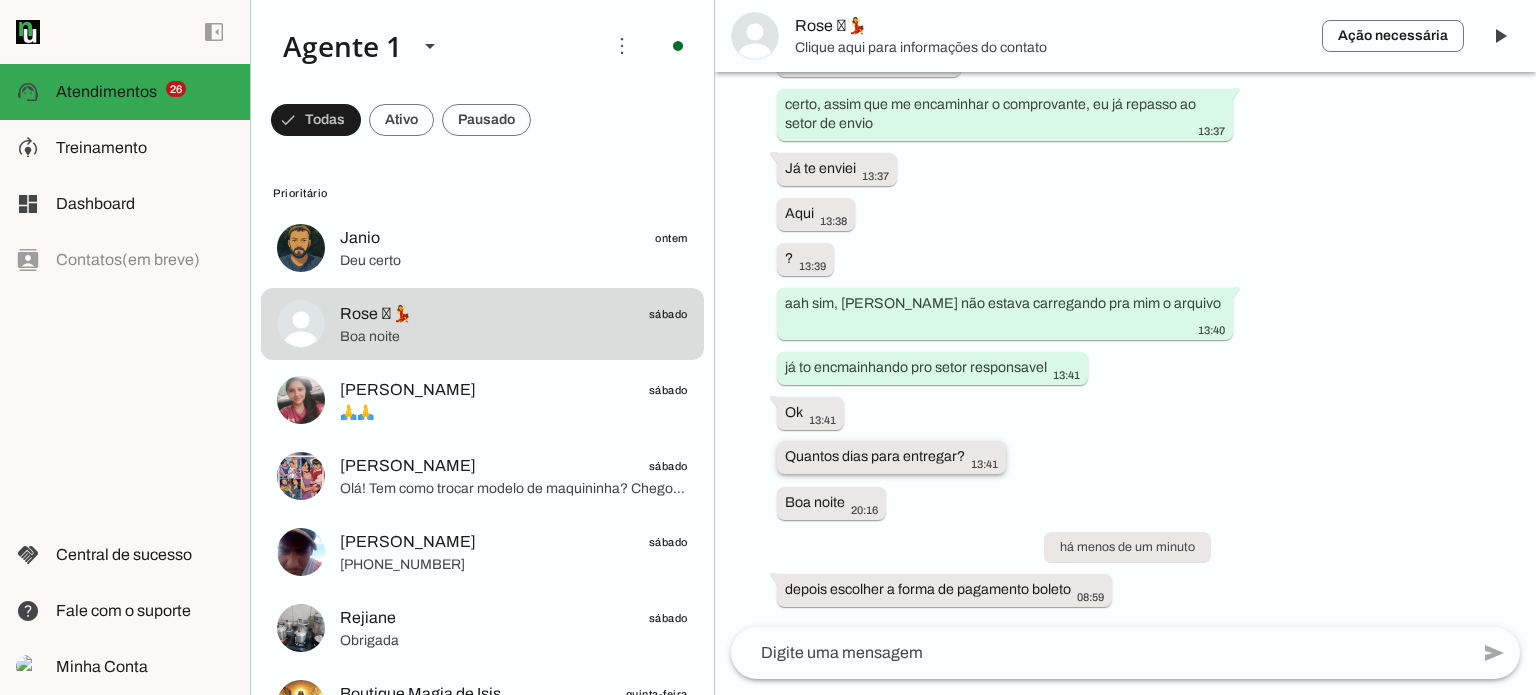 drag, startPoint x: 1162, startPoint y: 459, endPoint x: 903, endPoint y: 471, distance: 259.27783 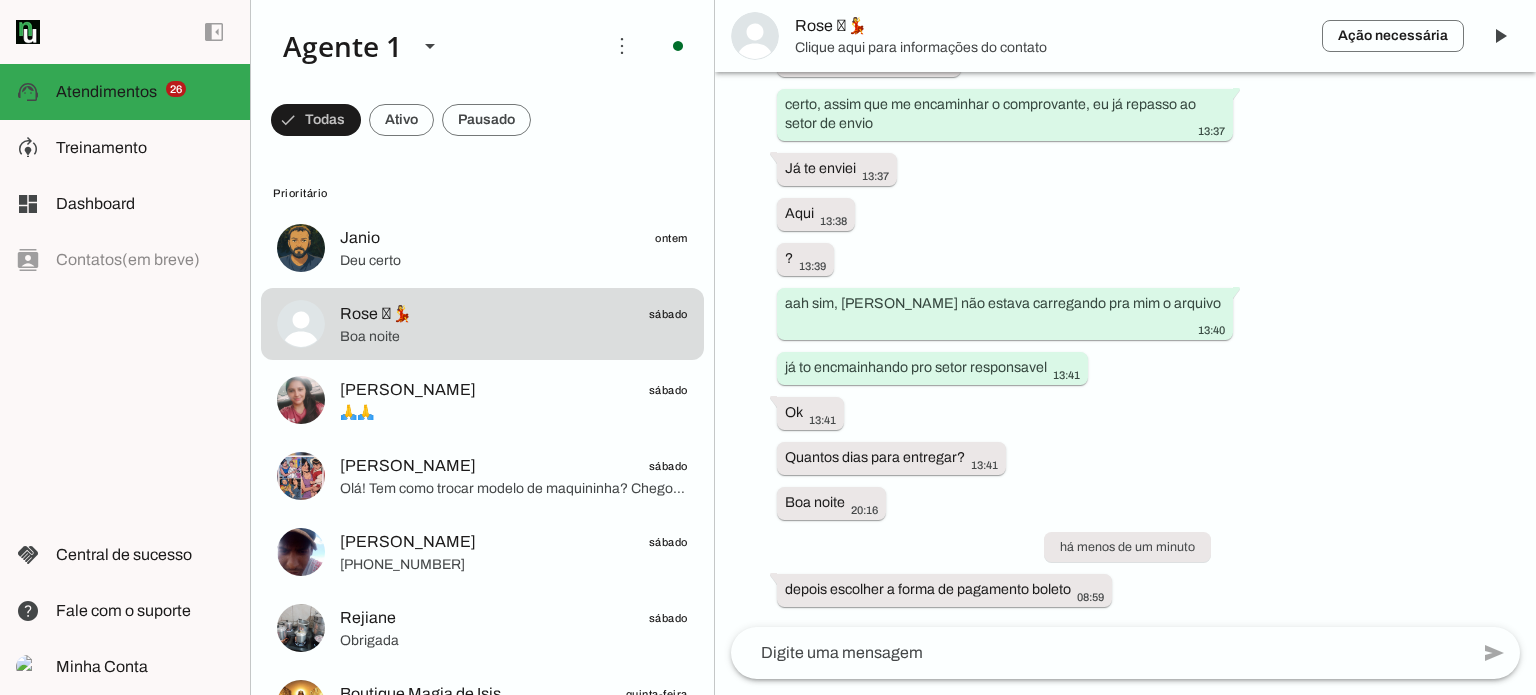 scroll, scrollTop: 2743, scrollLeft: 0, axis: vertical 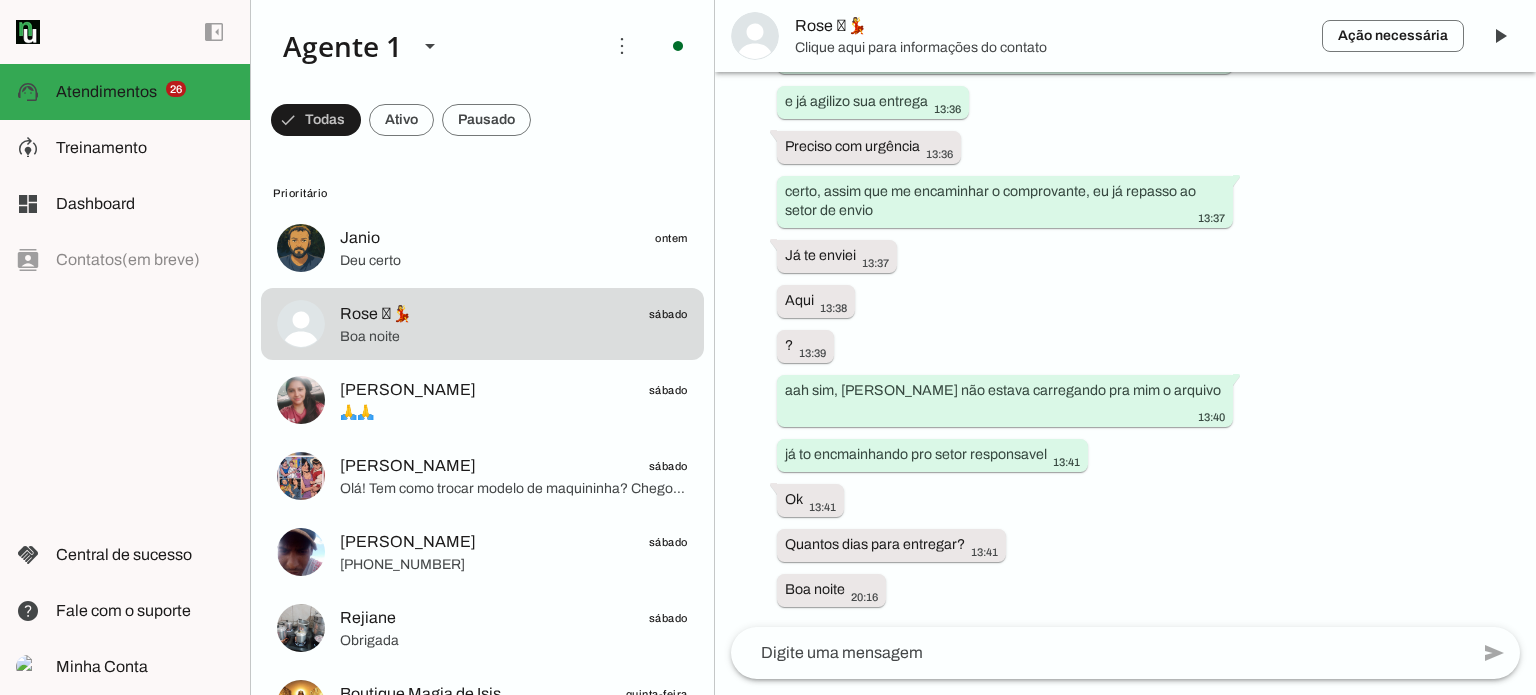 click 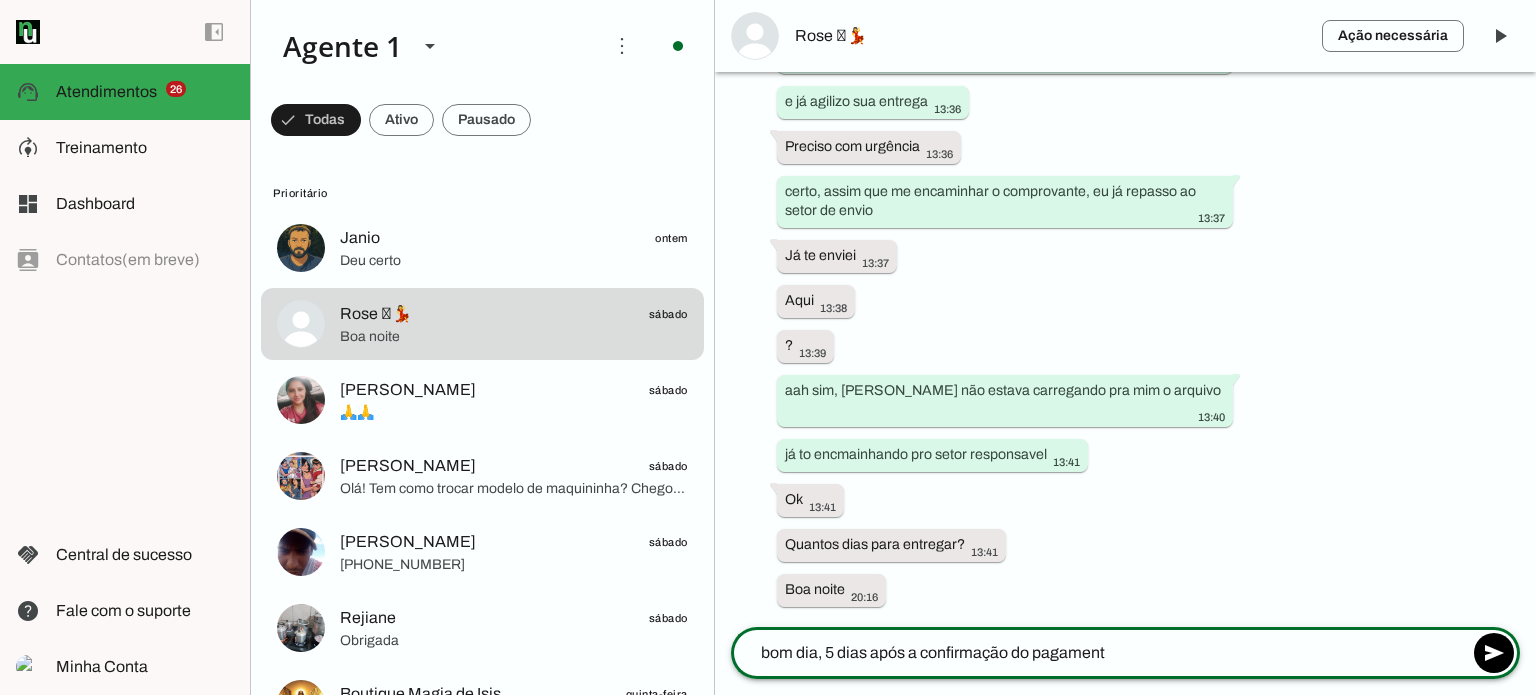 type on "bom dia, 5 dias após a confirmação do pagamento" 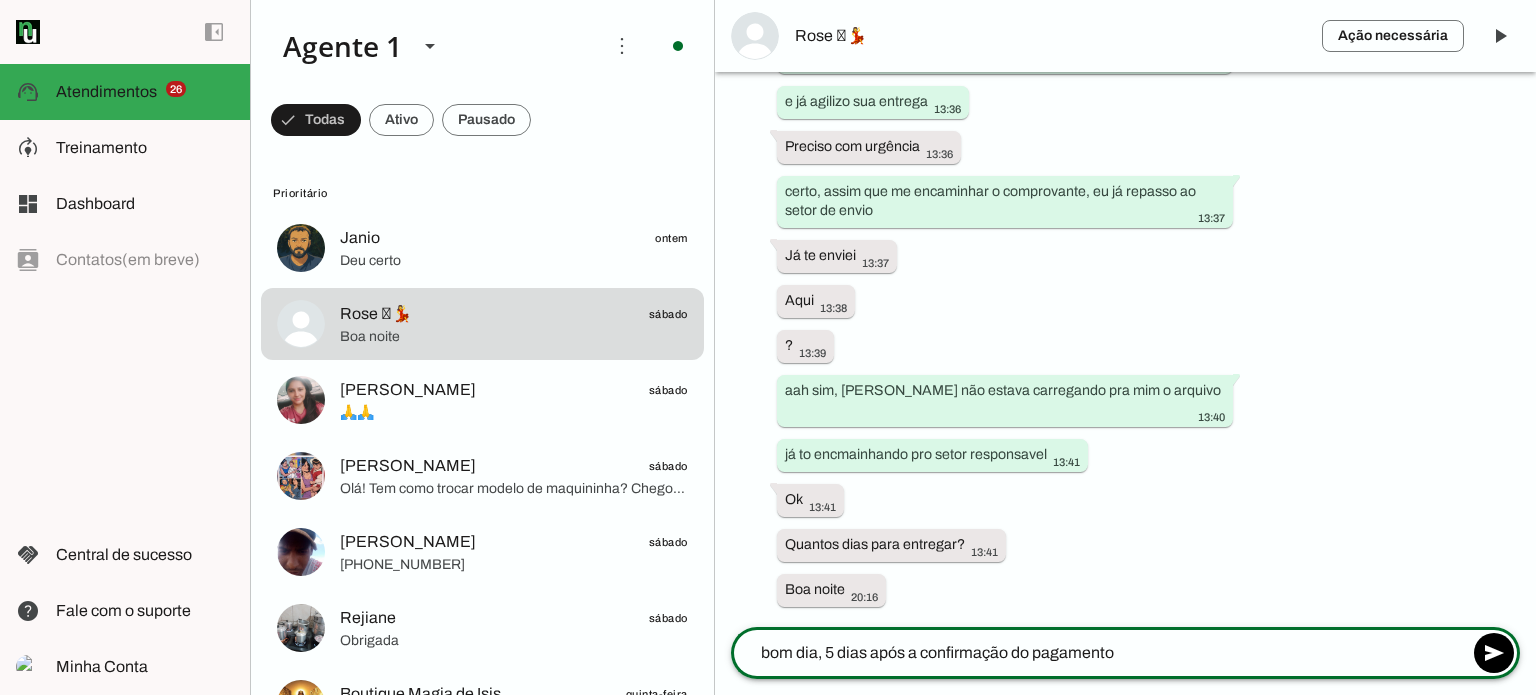 type 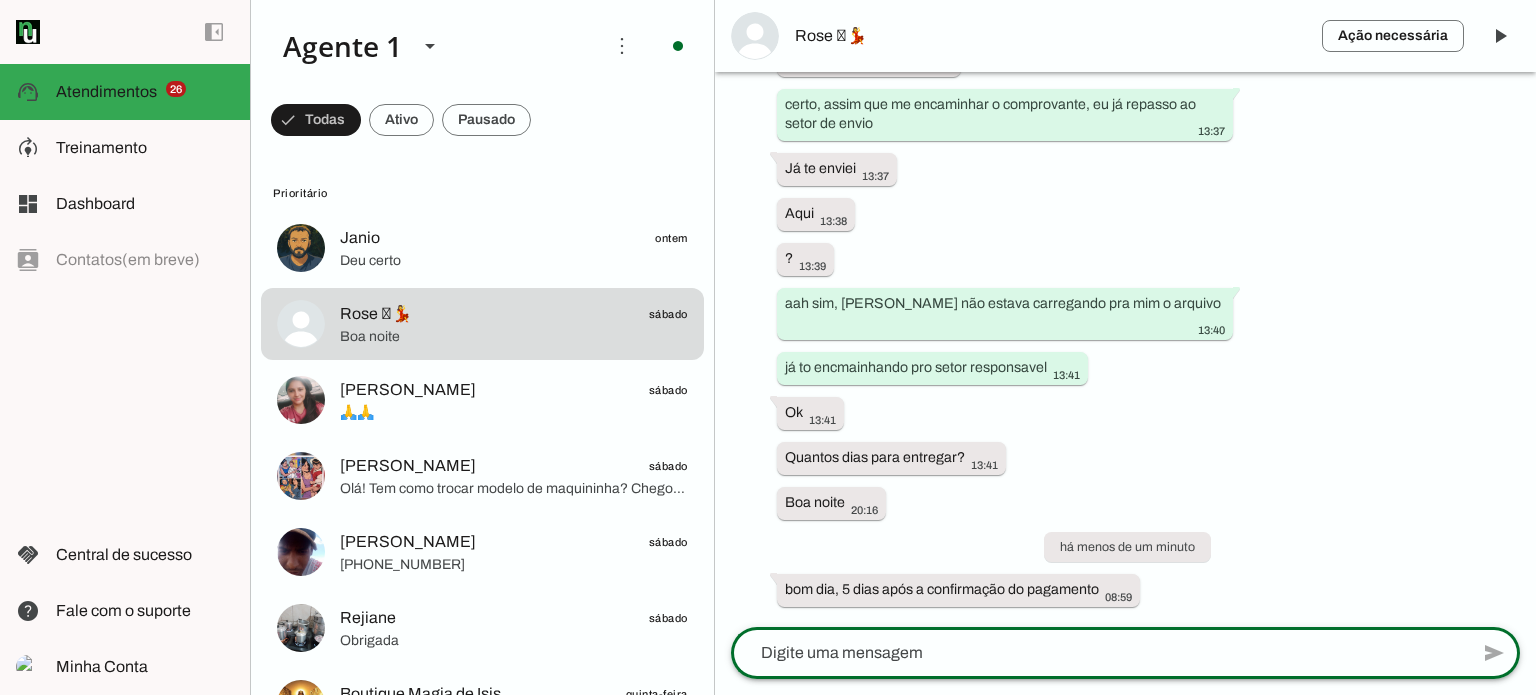 scroll, scrollTop: 2829, scrollLeft: 0, axis: vertical 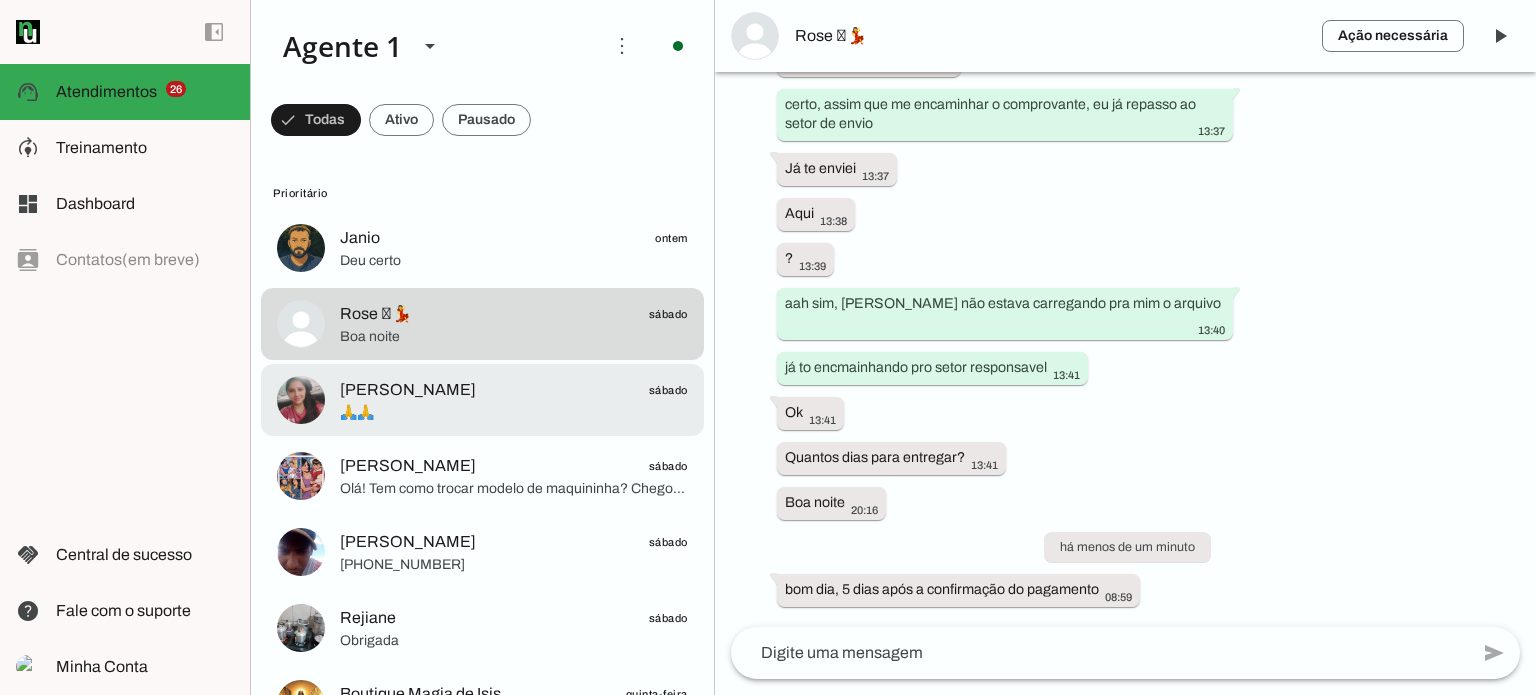 click on "🙏🙏" 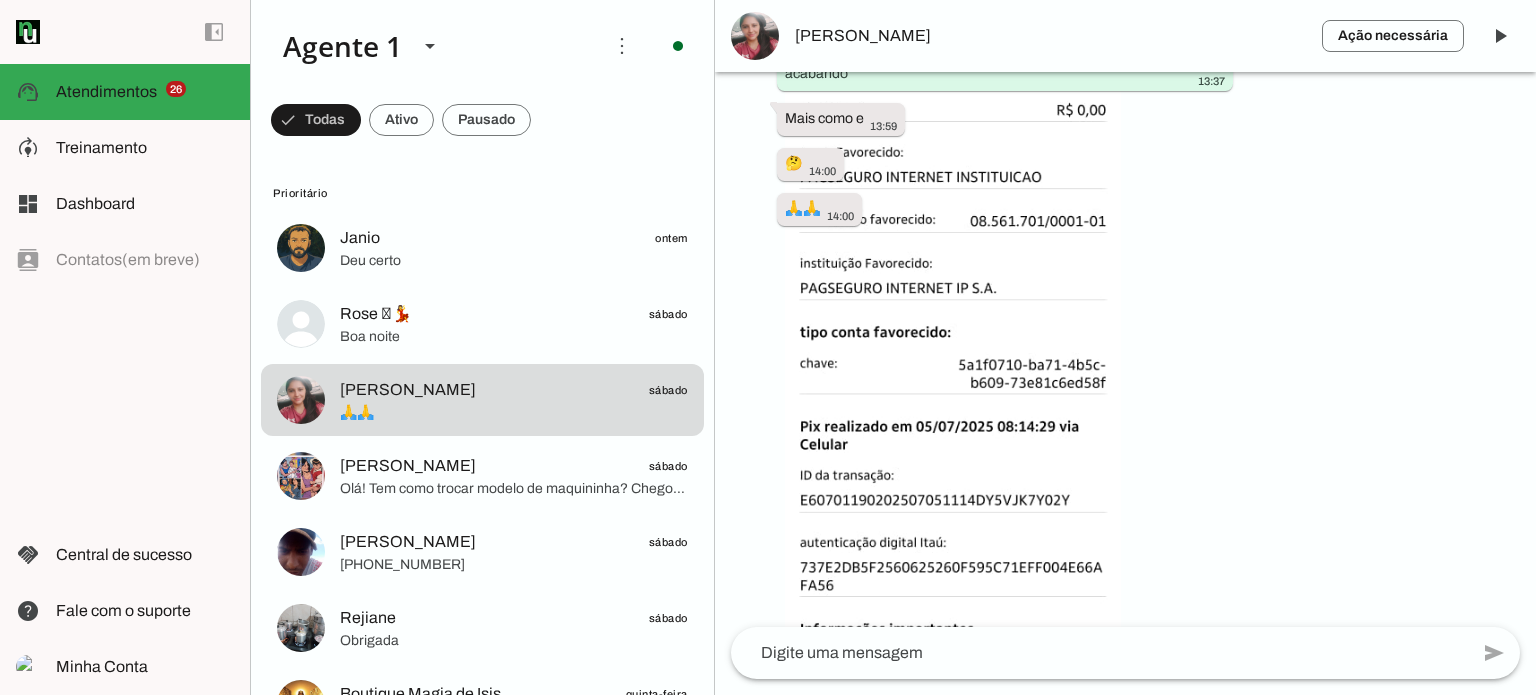 scroll, scrollTop: 3262, scrollLeft: 0, axis: vertical 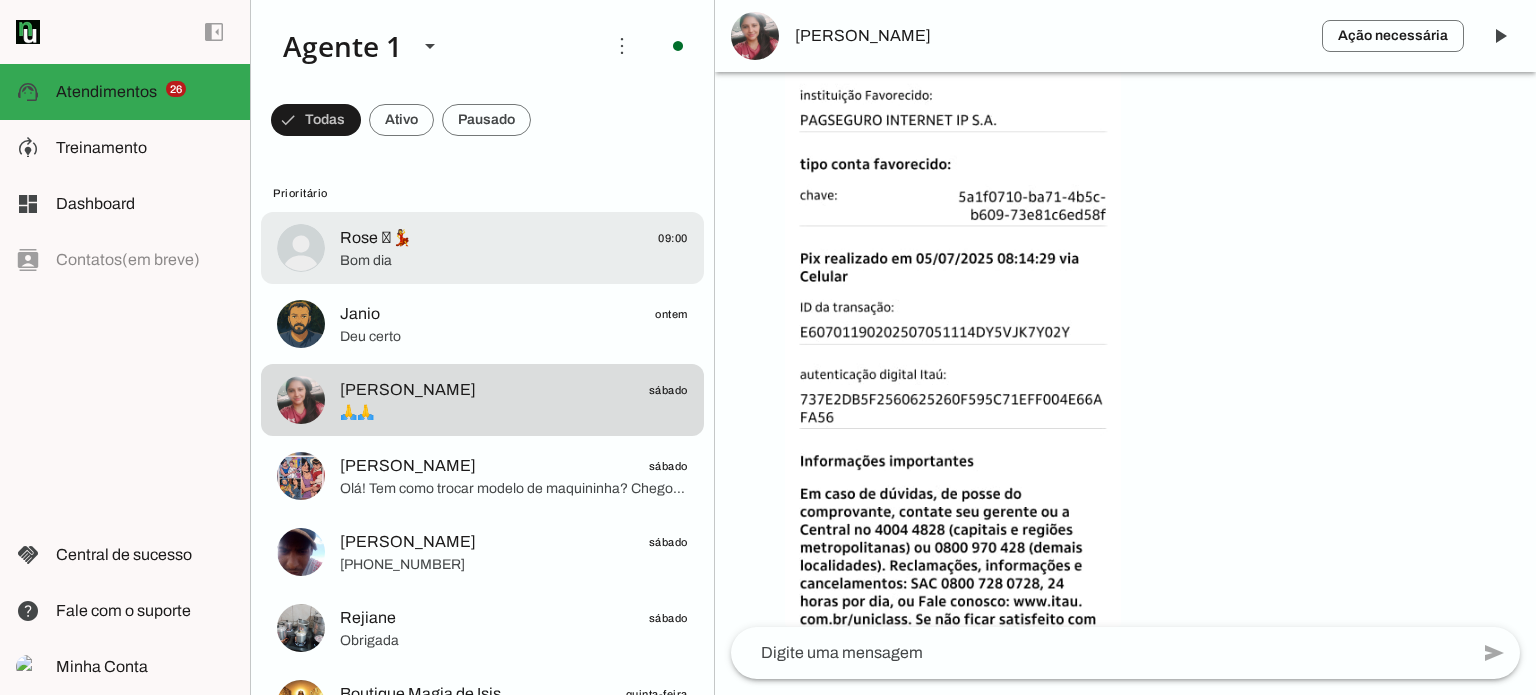 drag, startPoint x: 365, startPoint y: 247, endPoint x: 625, endPoint y: 315, distance: 268.74524 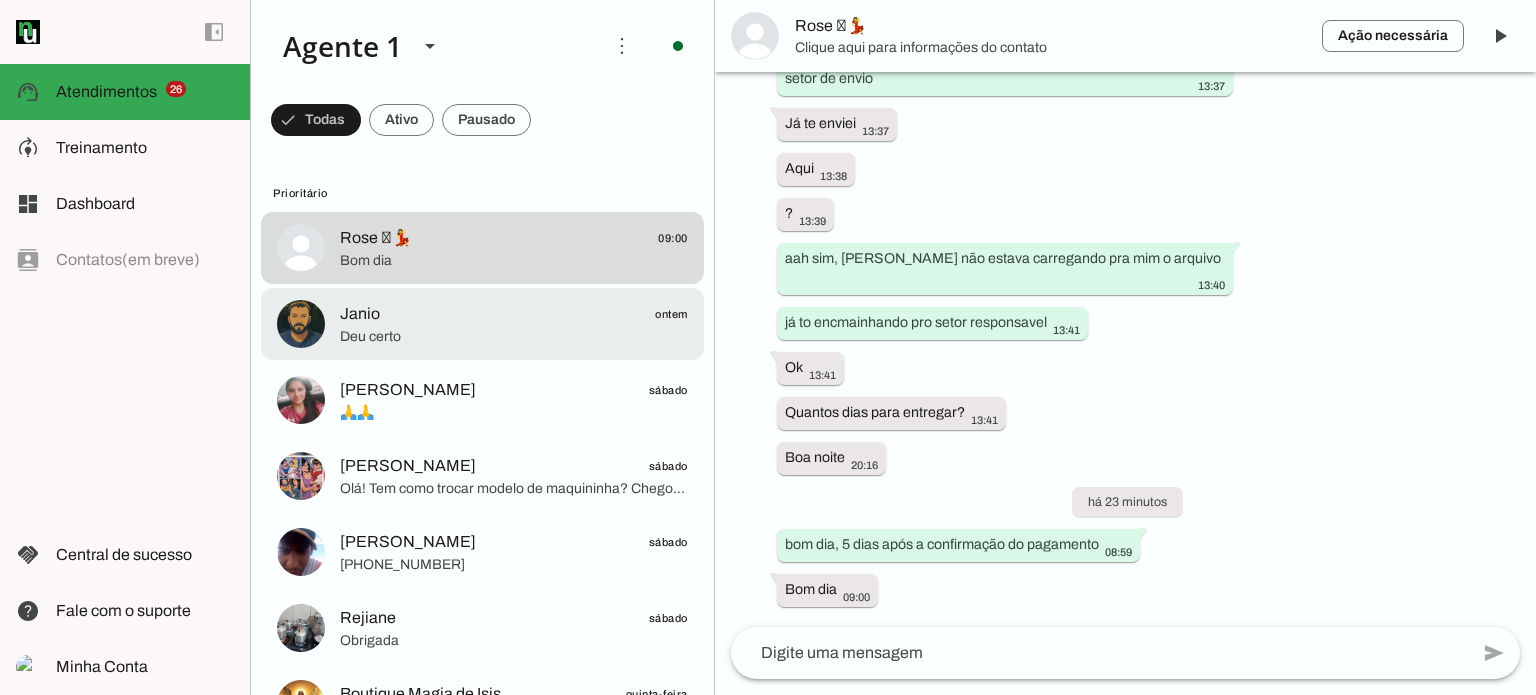 click on "Deu certo" 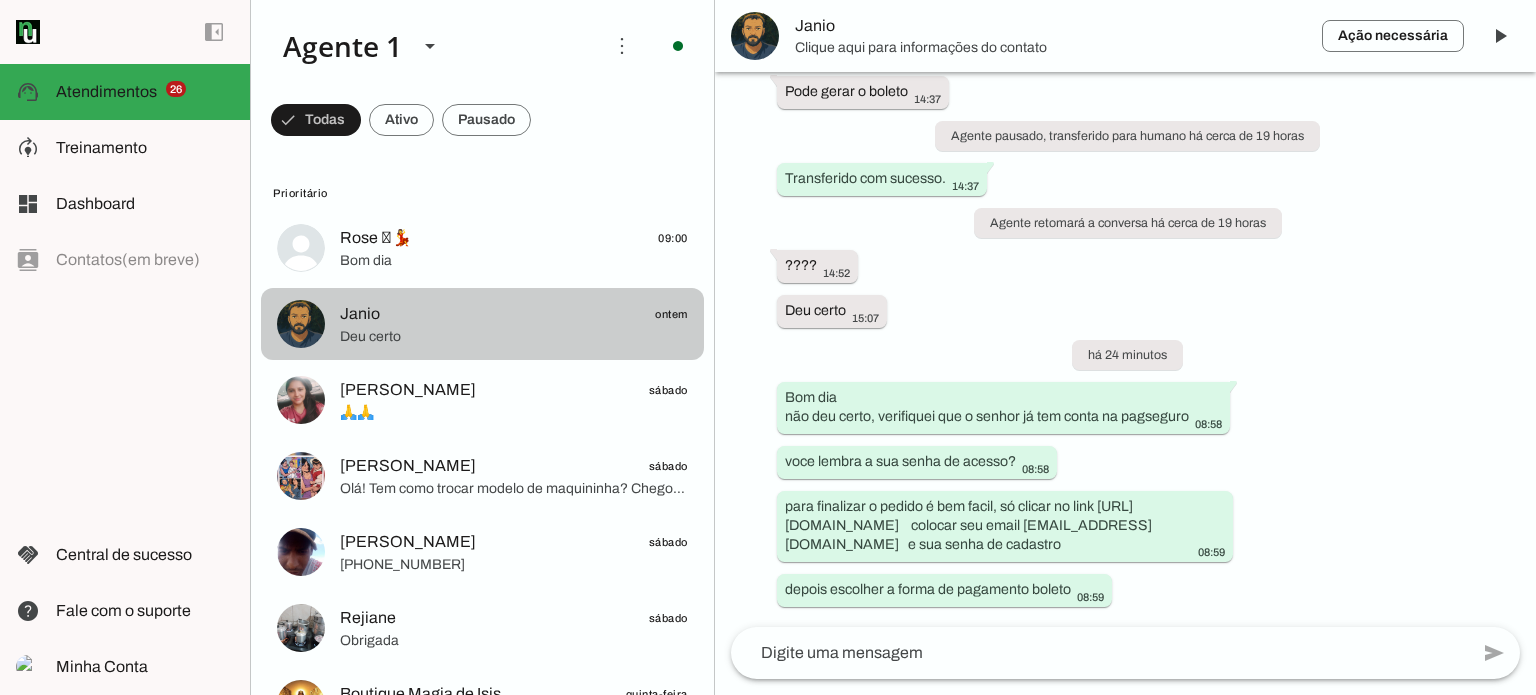 scroll, scrollTop: 2108, scrollLeft: 0, axis: vertical 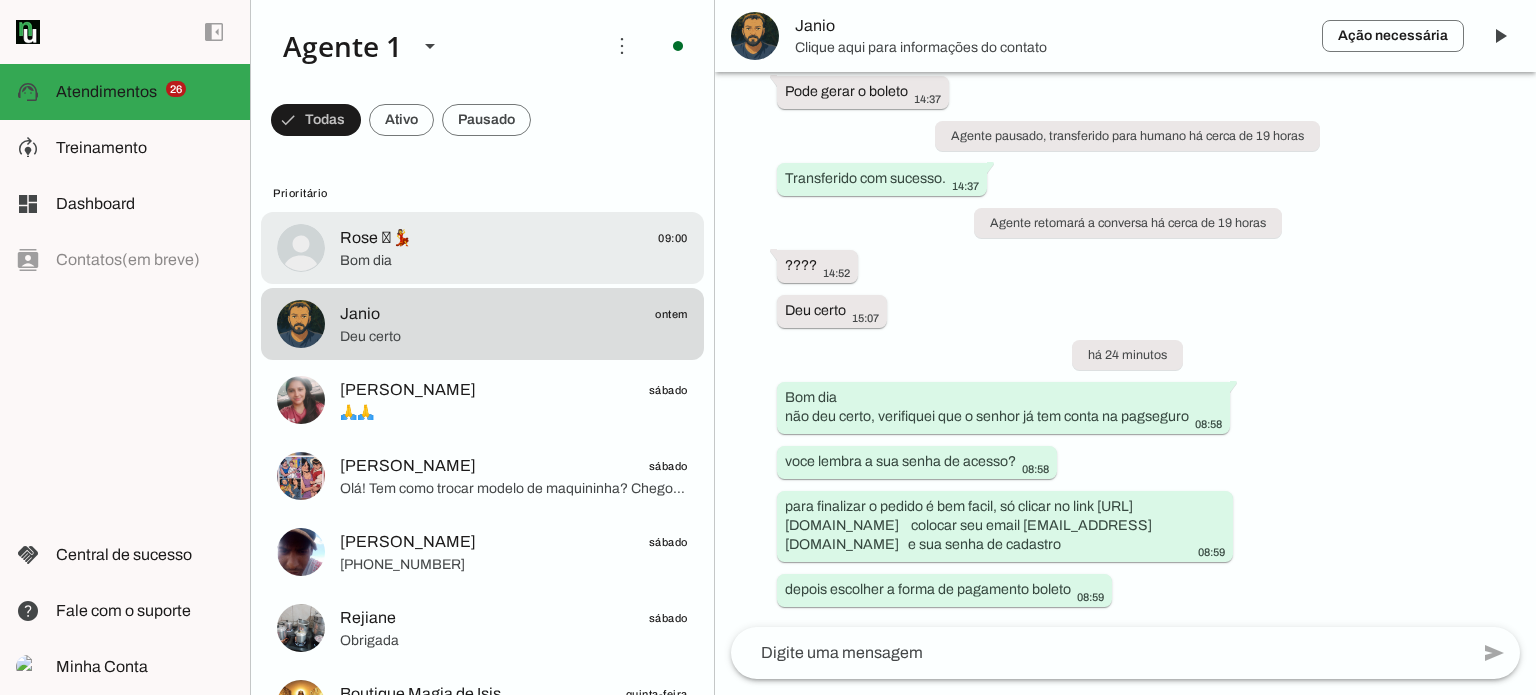click on "Rose 🫶💃
09:00" 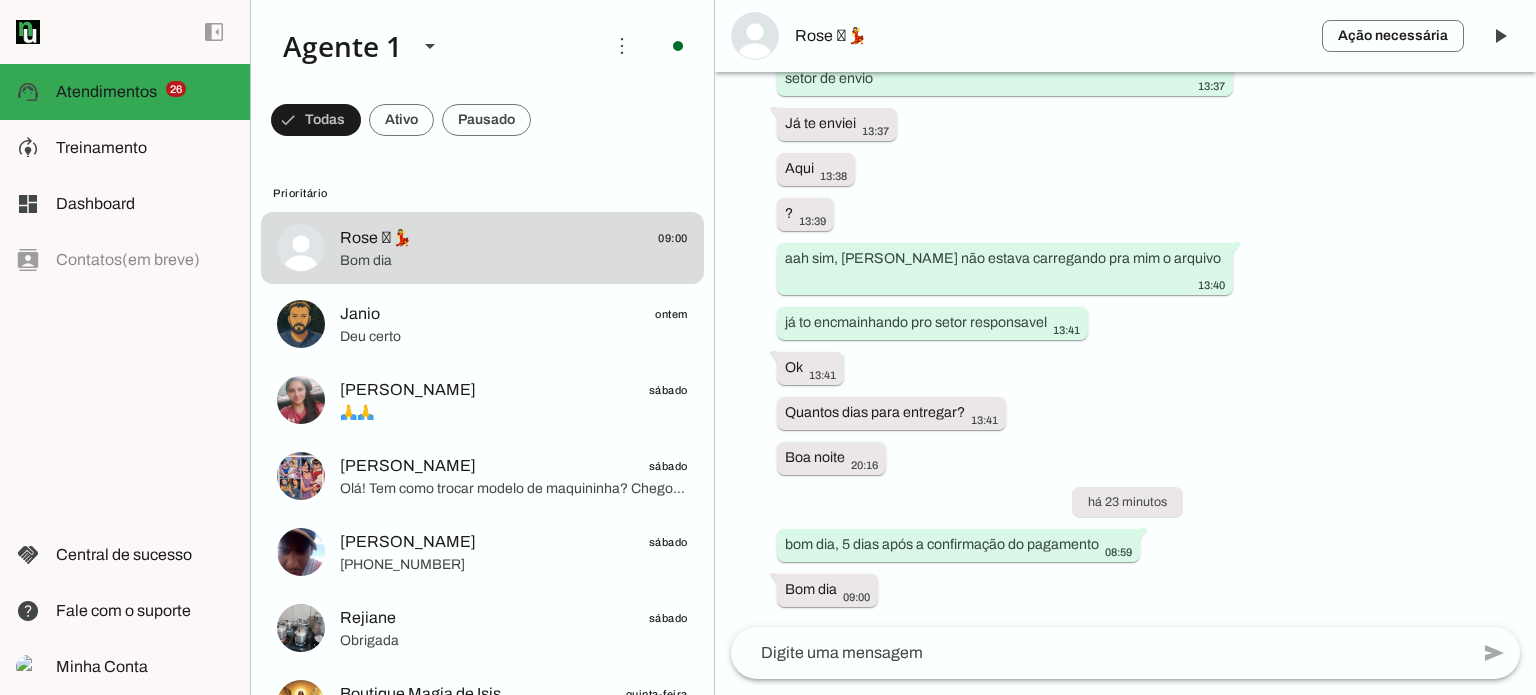 scroll, scrollTop: 2875, scrollLeft: 0, axis: vertical 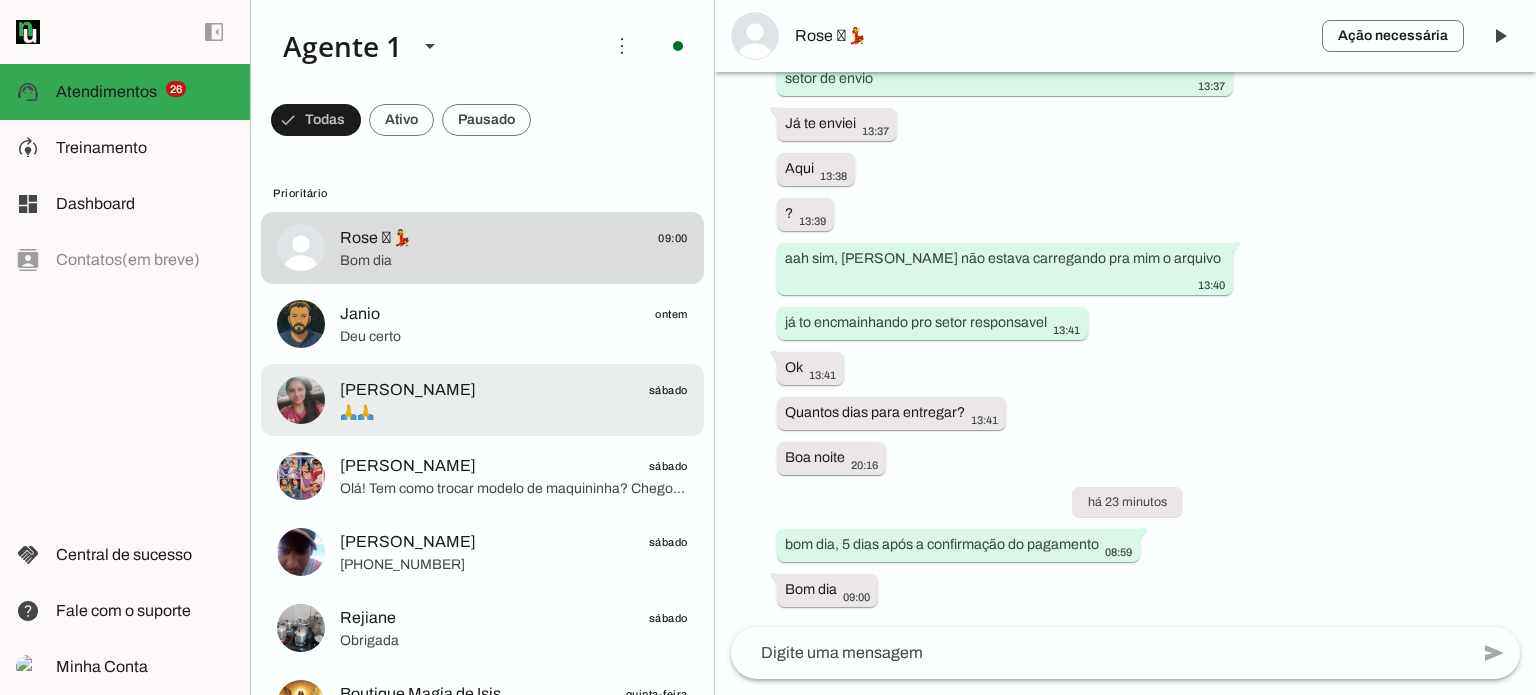 click on "🙏🙏" 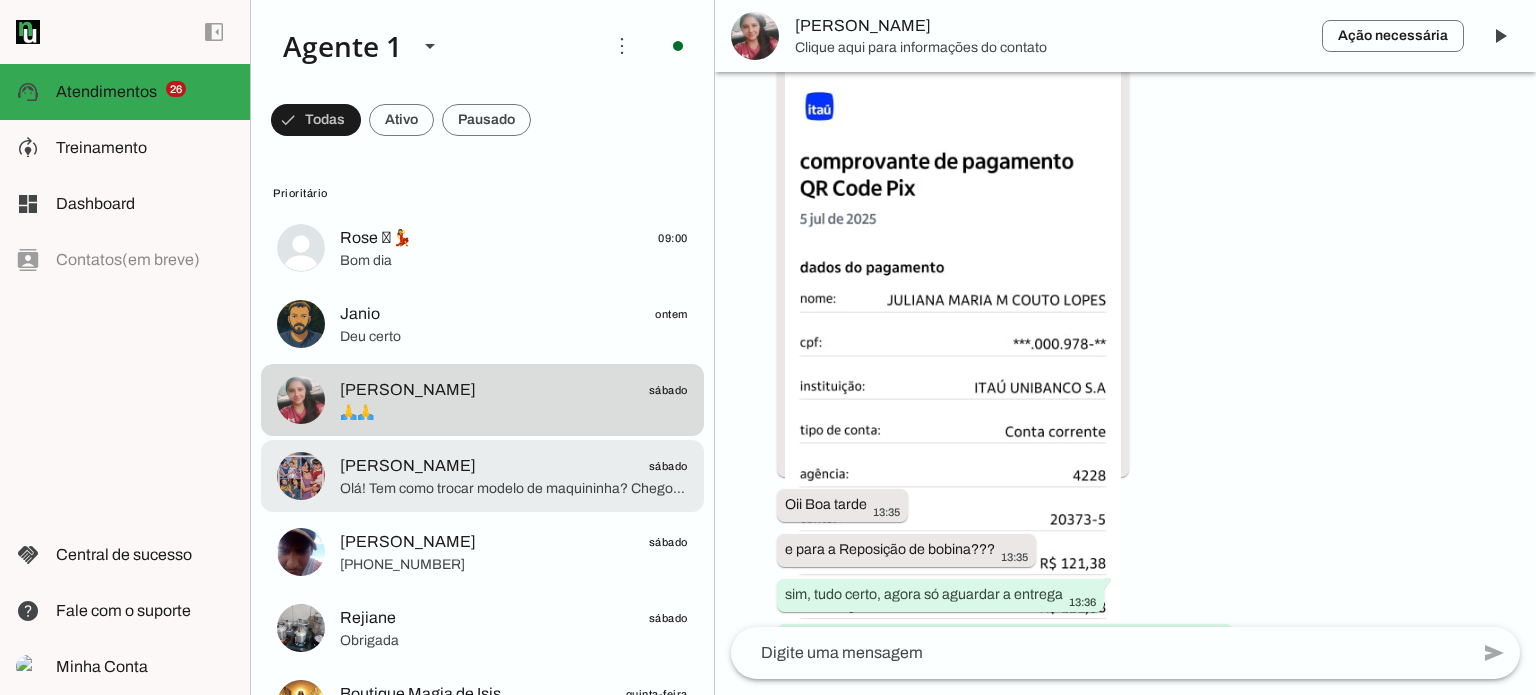 scroll, scrollTop: 2713, scrollLeft: 0, axis: vertical 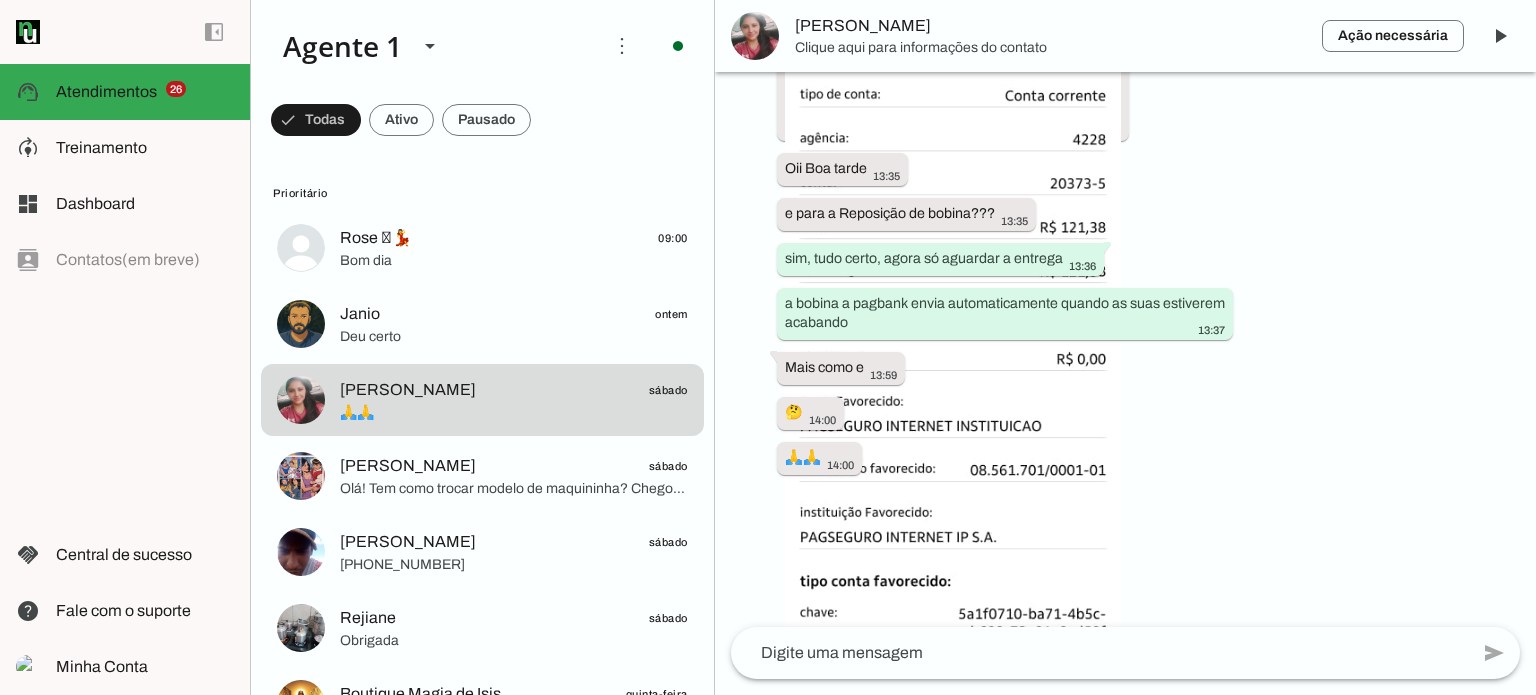 click on "Agente ativado
há cerca de 1 mês
Olá! Tenho interesse e queria mais informações, por favor. 16:03
Boa tarde! 😊 Oi, tudo bem? Aqui é a [PERSON_NAME] da JEM Digital, afiliada oficial da PagBank! 😊 Já conhece nossas maquininhas com desconto exclusivo? Dá uma olhada aqui: 👉 [URL][DOMAIN_NAME] Qual modelo você gostou mais? 16:03 *Só aqui você encontra as maquininhas PagSeguro com os melhores preços!* 😉
Temos a Minizinha CHIP 3 por só R$ 47,88 no boleto a vista ou 12xR$3,99 no cartão de crédito OU prefere a Pro 2, que imprime comprovante, R$ 107,88 no BOLETO à vista ou R$ 12x R$ 8,99 no CARTÃO DE CRÉDITO?  16:03 Aproveita que é preço promocional! Qual delas você acha que combina melhor com o seu negócio?  [URL][DOMAIN_NAME] 16:03 16:03 16:03 Como você prefere? 16:03
há 2 dias" at bounding box center [1125, 349] 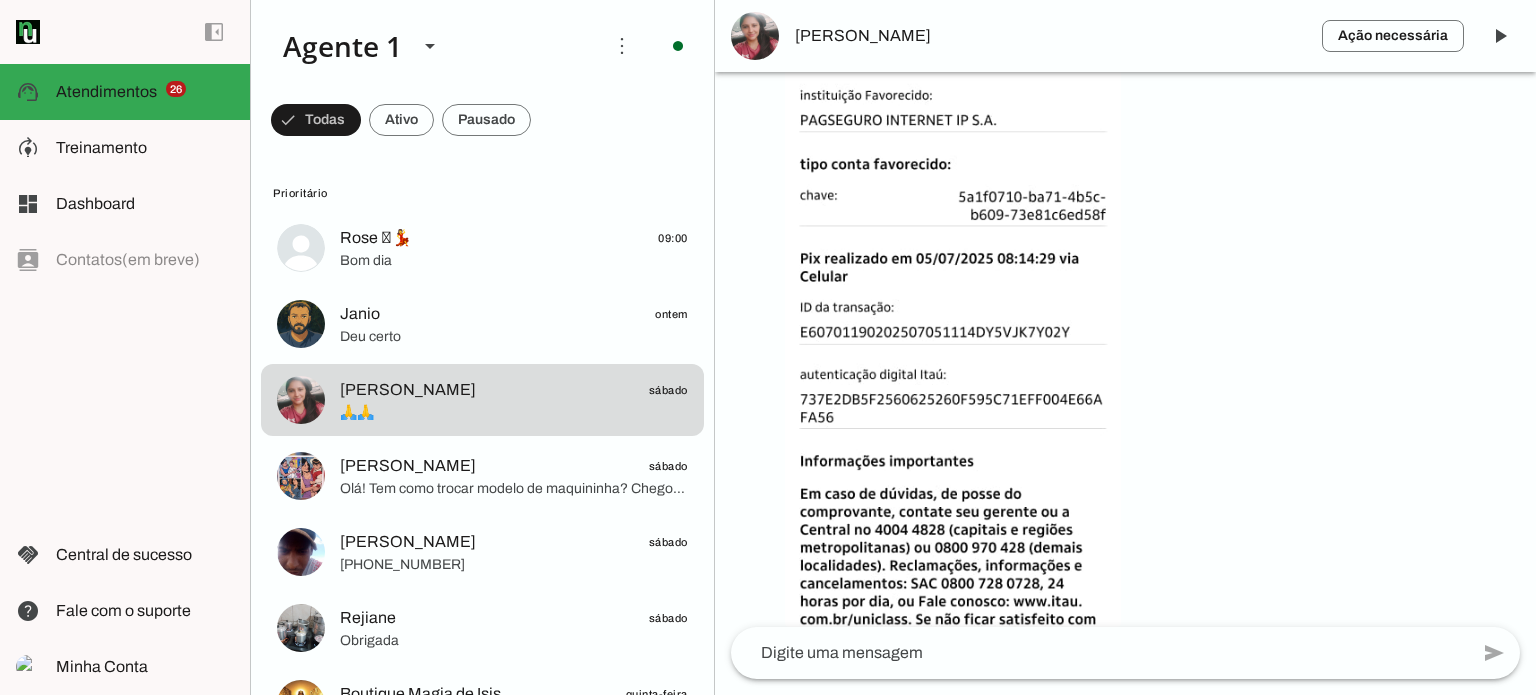 scroll, scrollTop: 3262, scrollLeft: 0, axis: vertical 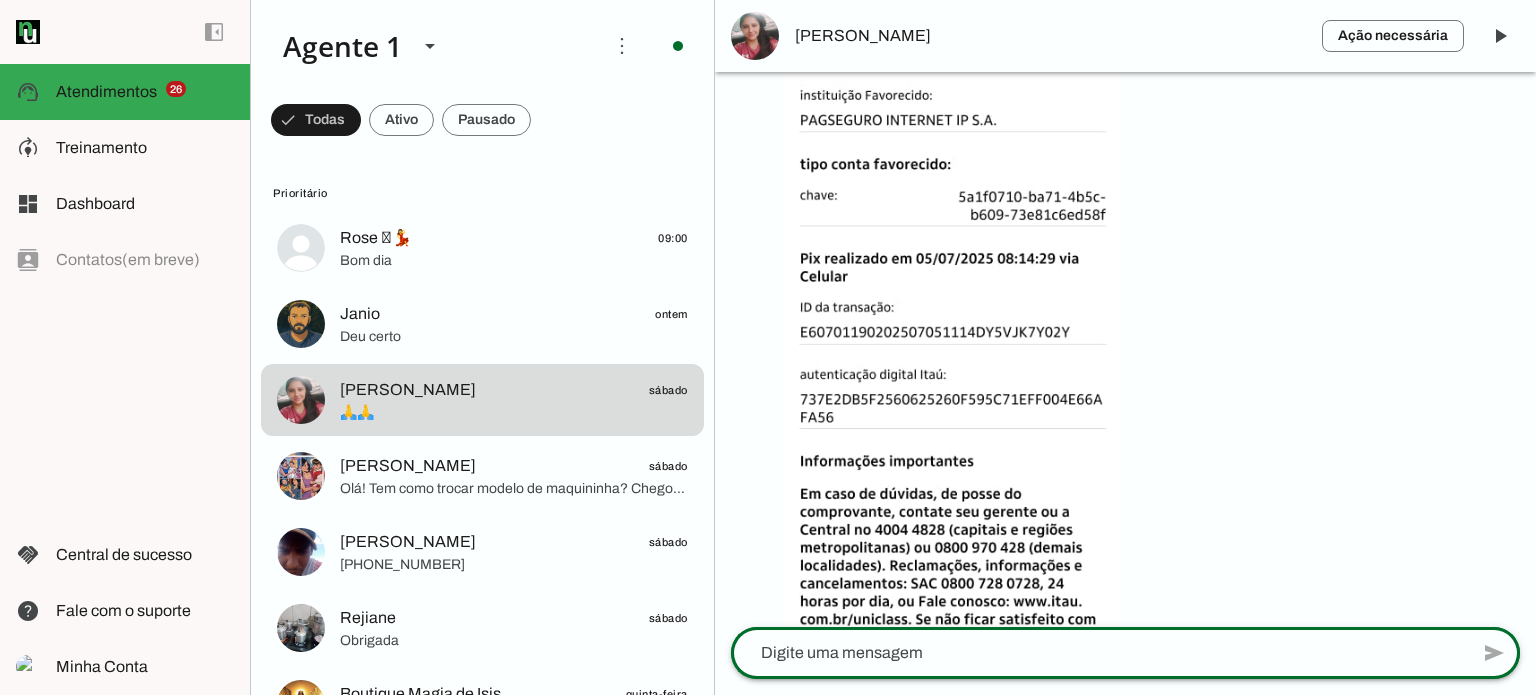 click 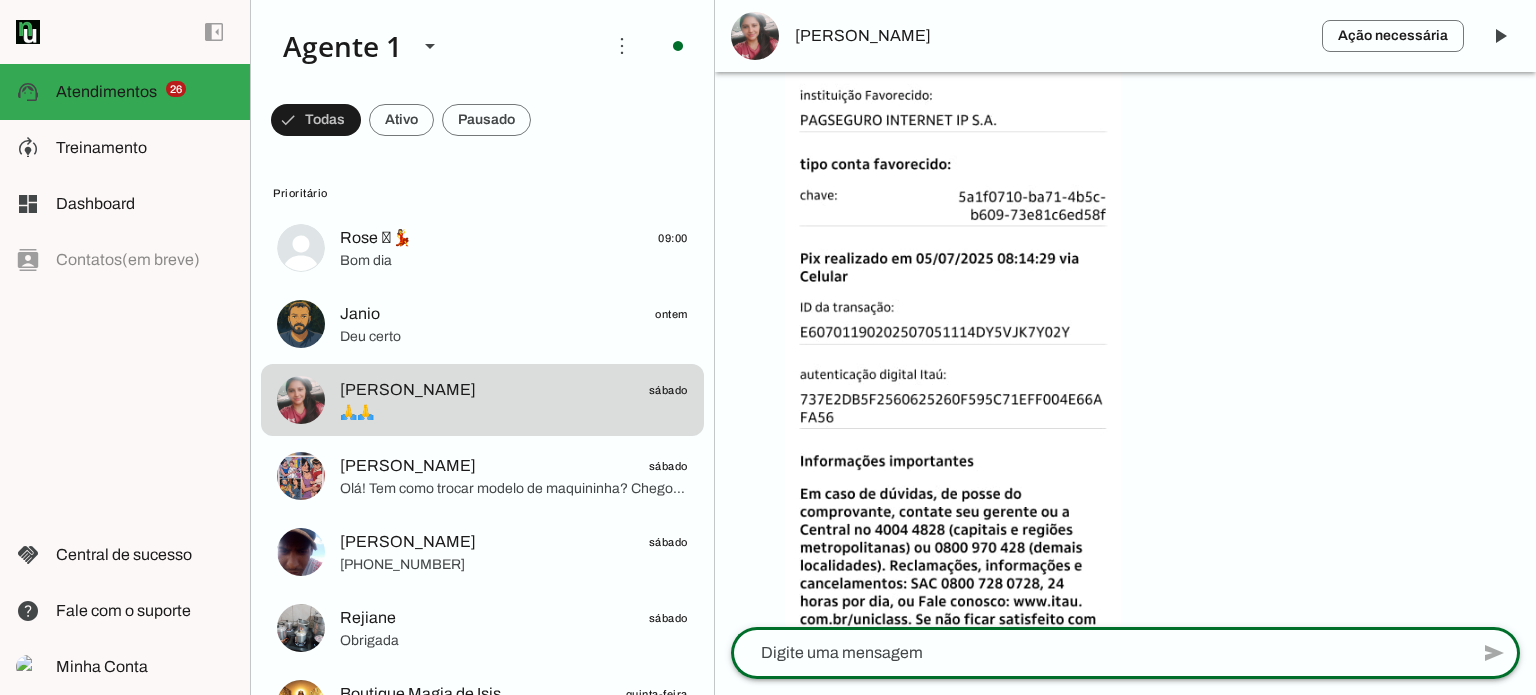 scroll, scrollTop: 3261, scrollLeft: 0, axis: vertical 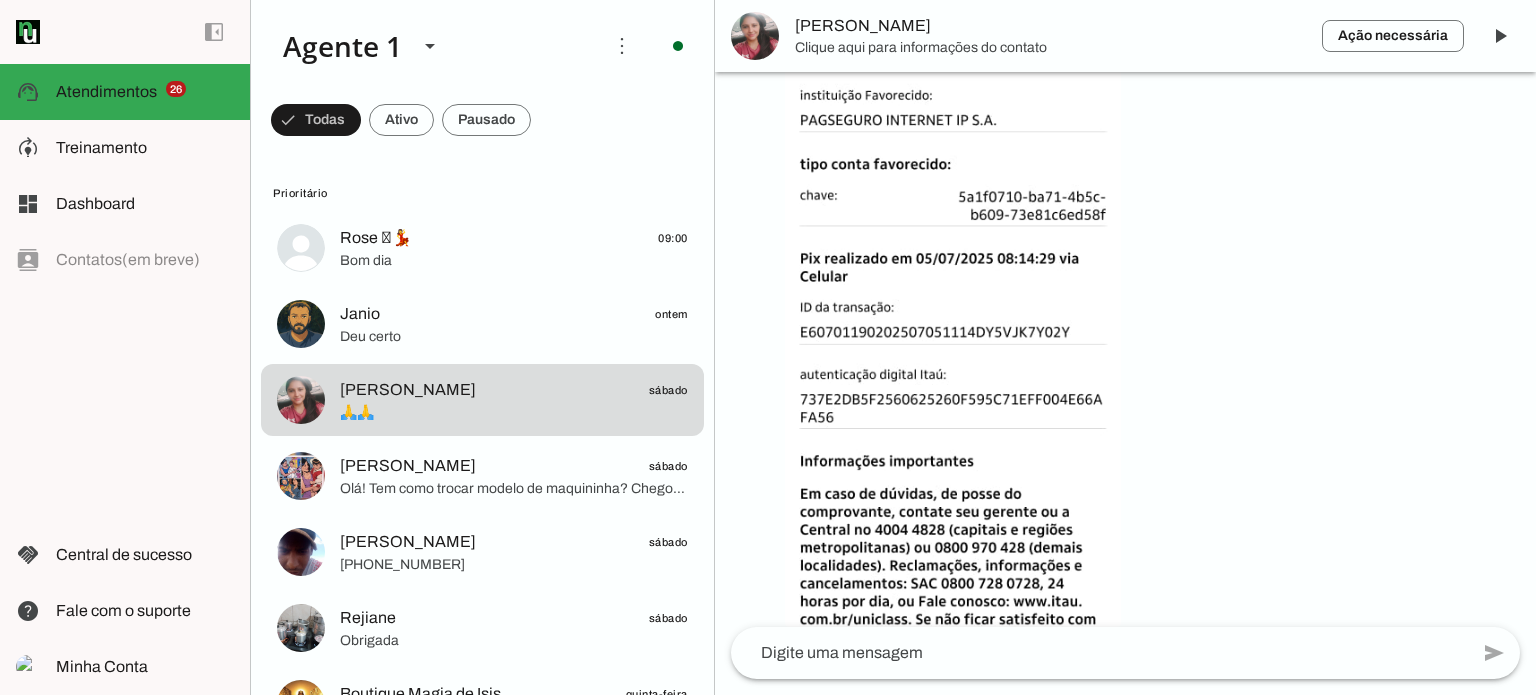 click 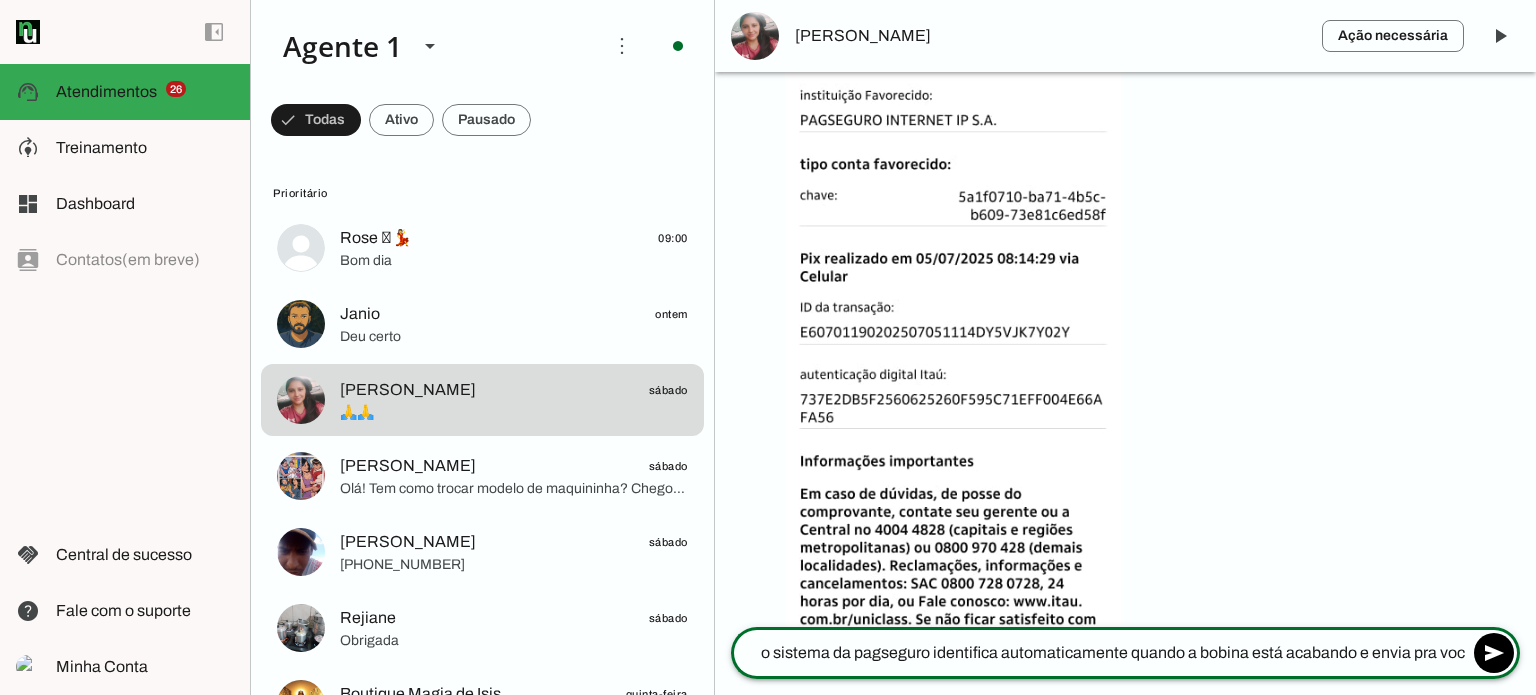 type on "o sistema da pagseguro identifica automaticamente quando a bobina está acabando e envia pra voce" 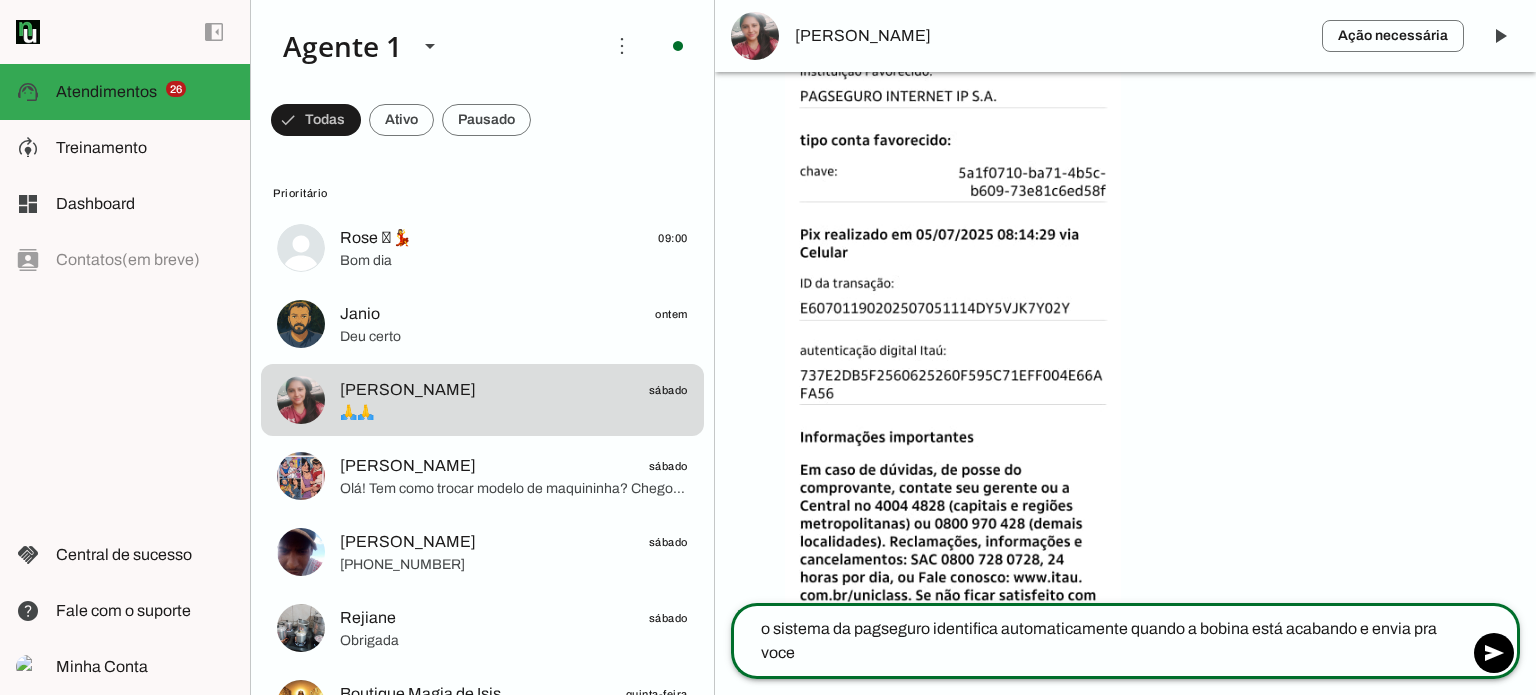 type 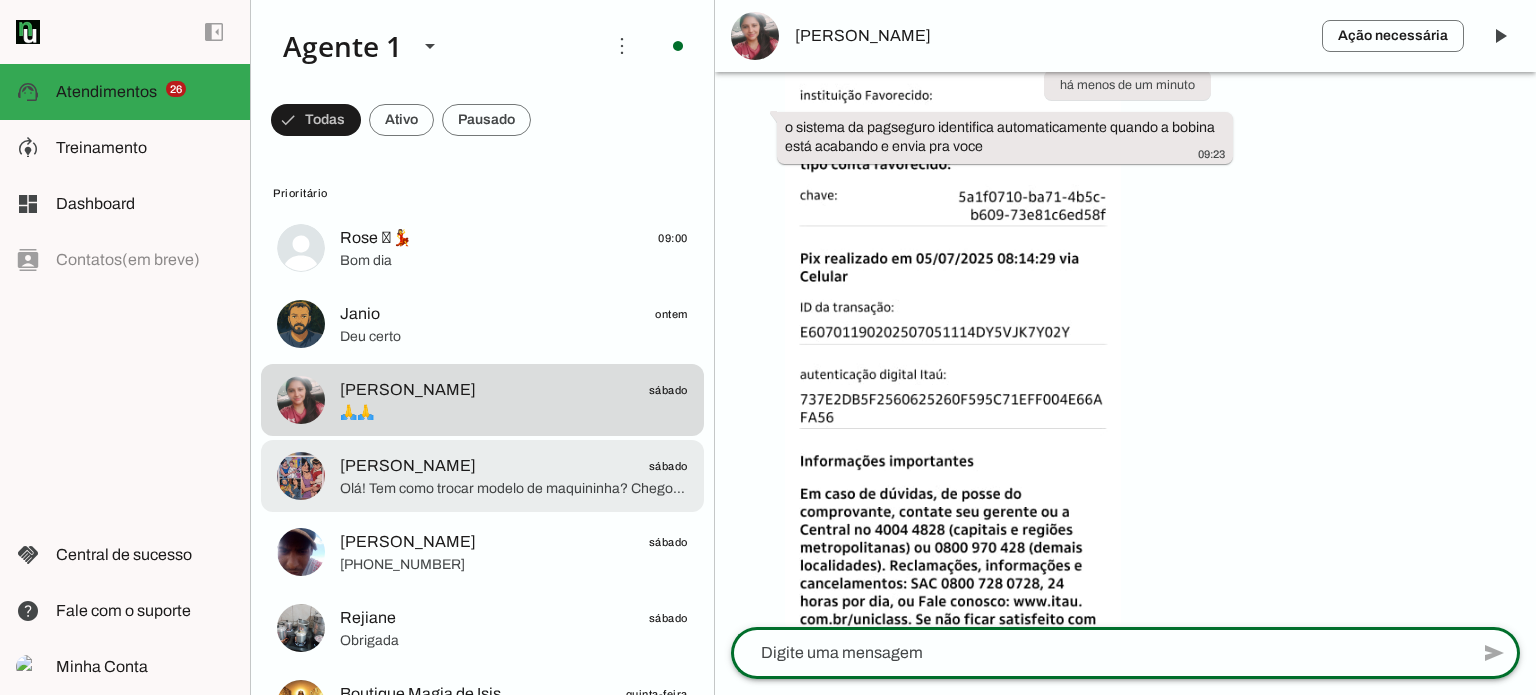 scroll, scrollTop: 3262, scrollLeft: 0, axis: vertical 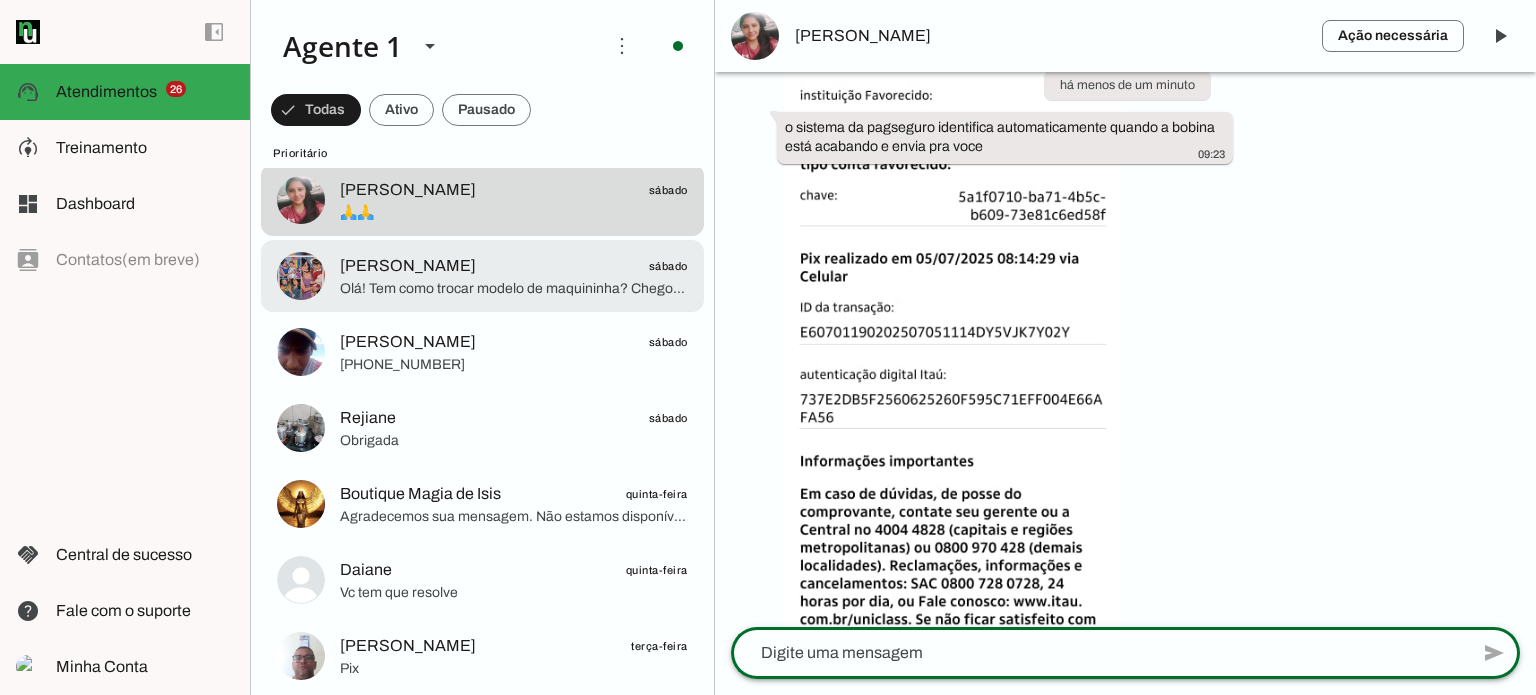 click on "Arlete Santos
sábado" 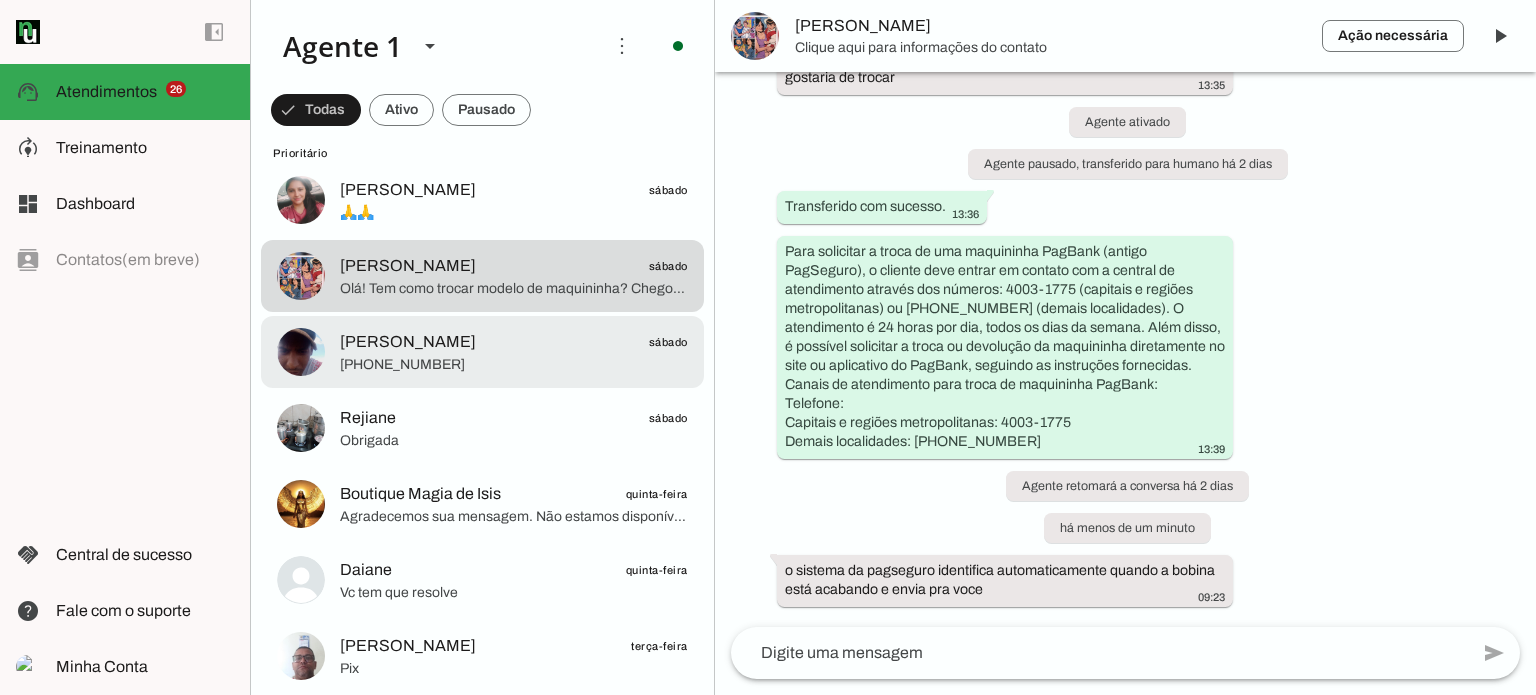 scroll, scrollTop: 28, scrollLeft: 0, axis: vertical 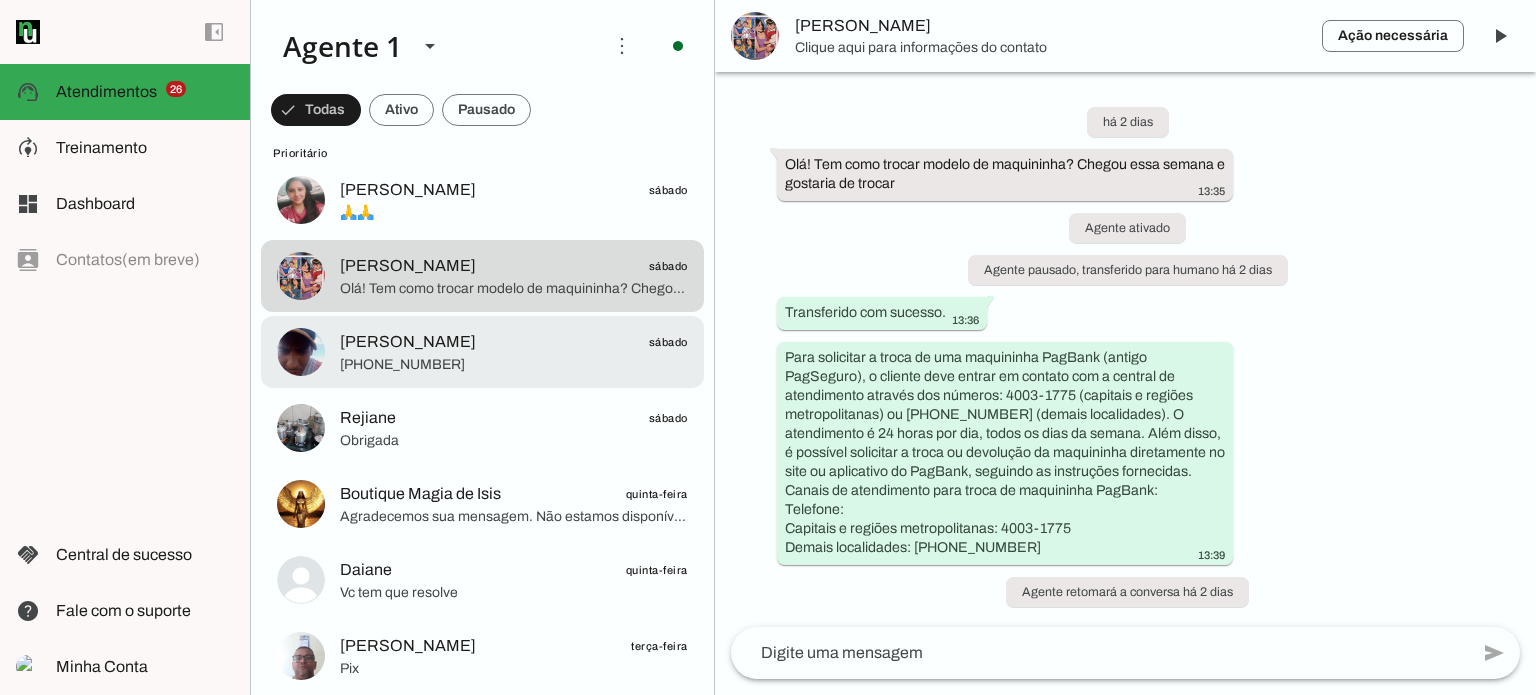 drag, startPoint x: 484, startPoint y: 347, endPoint x: 497, endPoint y: 355, distance: 15.264338 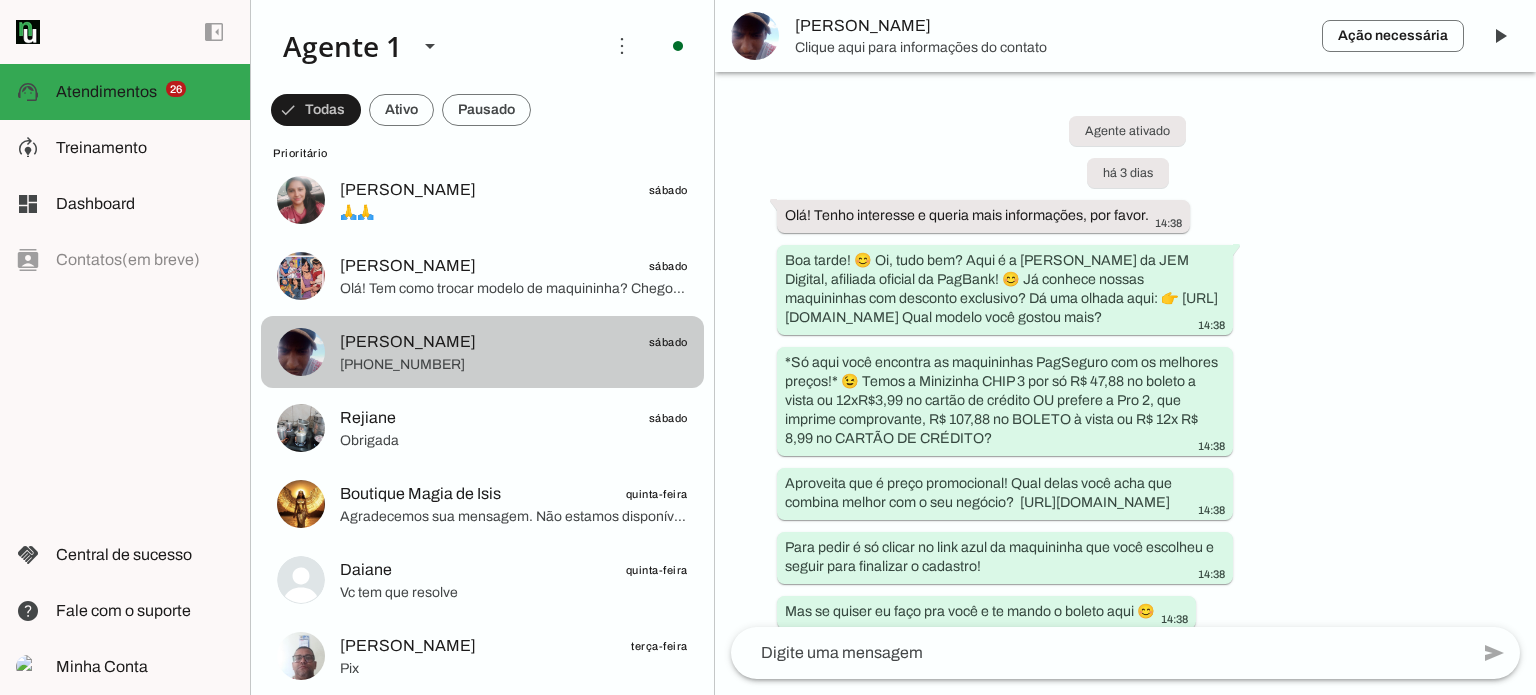 scroll, scrollTop: 2176, scrollLeft: 0, axis: vertical 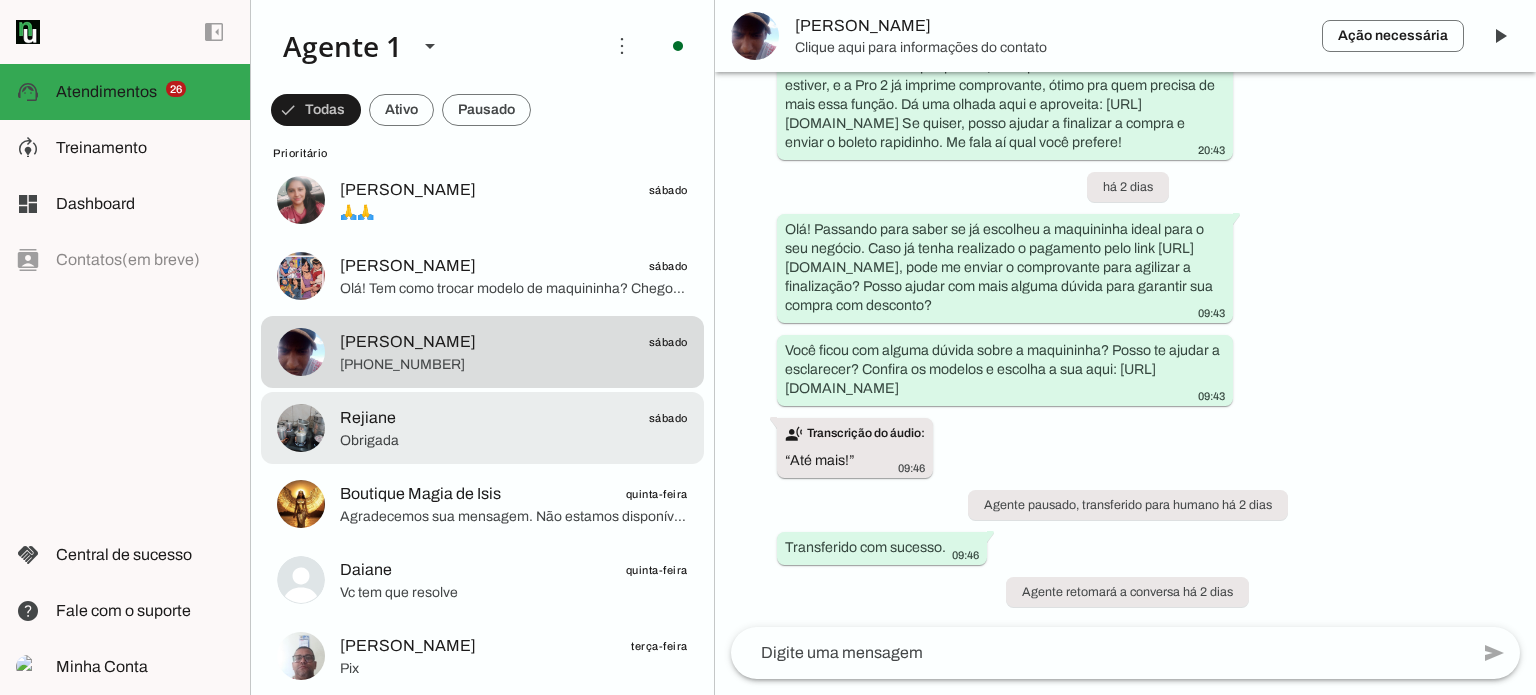 click on "Obrigada" 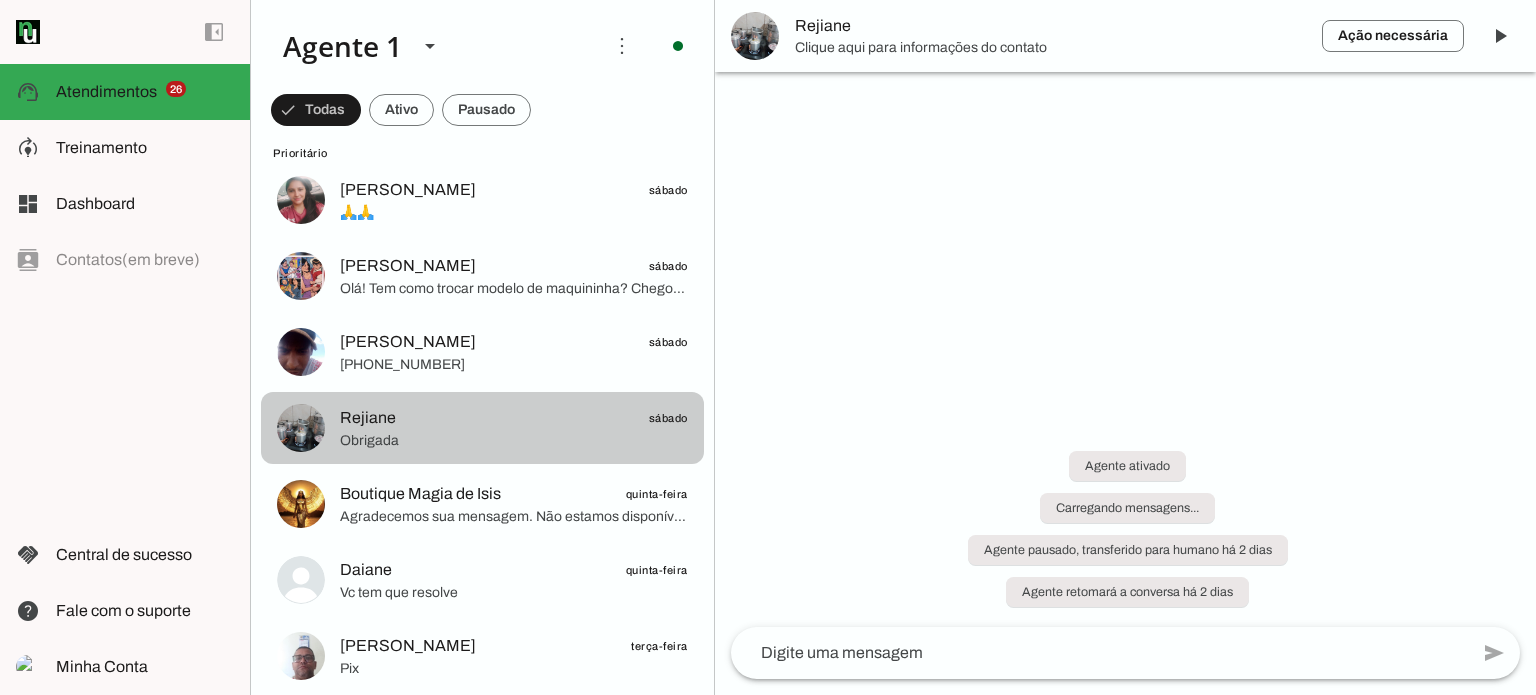 scroll, scrollTop: 904, scrollLeft: 0, axis: vertical 